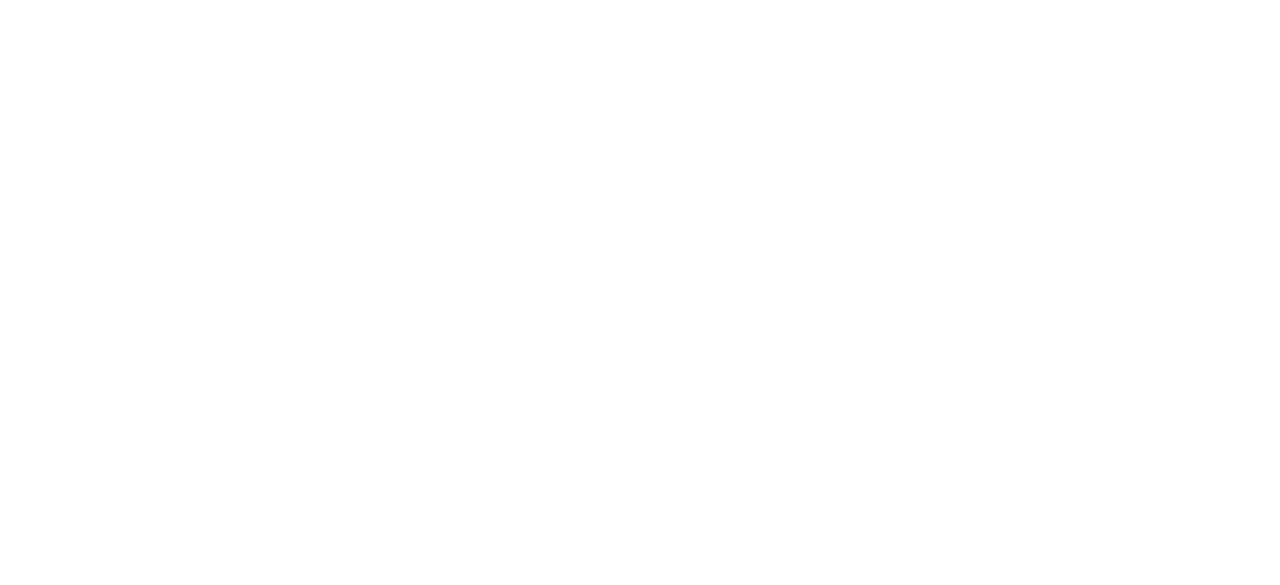 scroll, scrollTop: 0, scrollLeft: 0, axis: both 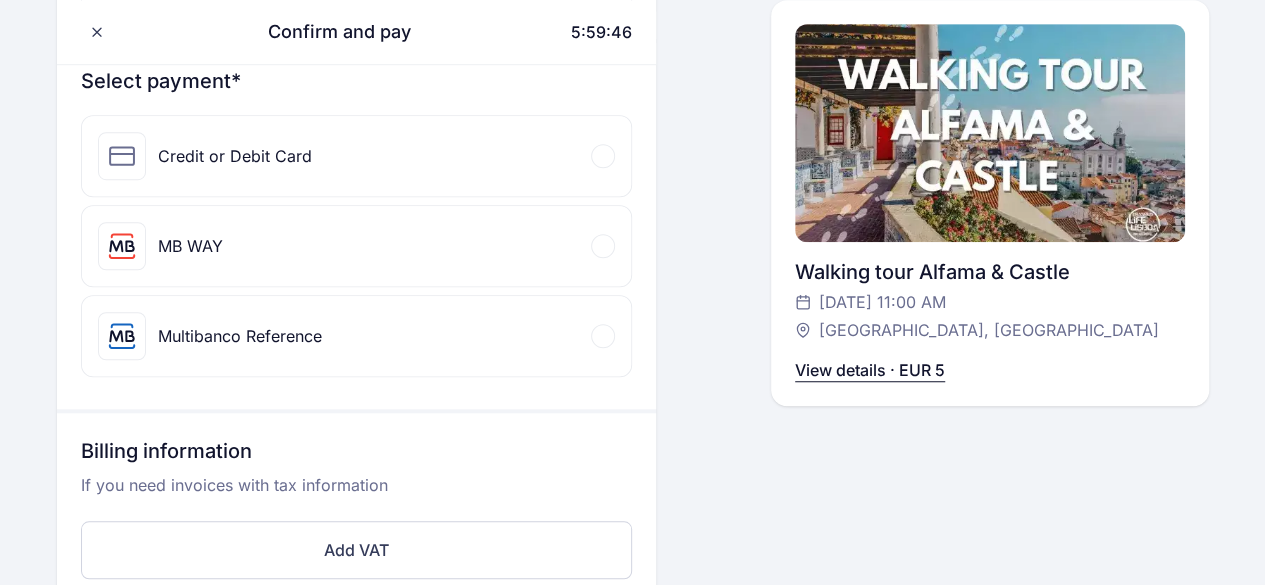 click on "Credit or Debit Card" at bounding box center [356, 156] 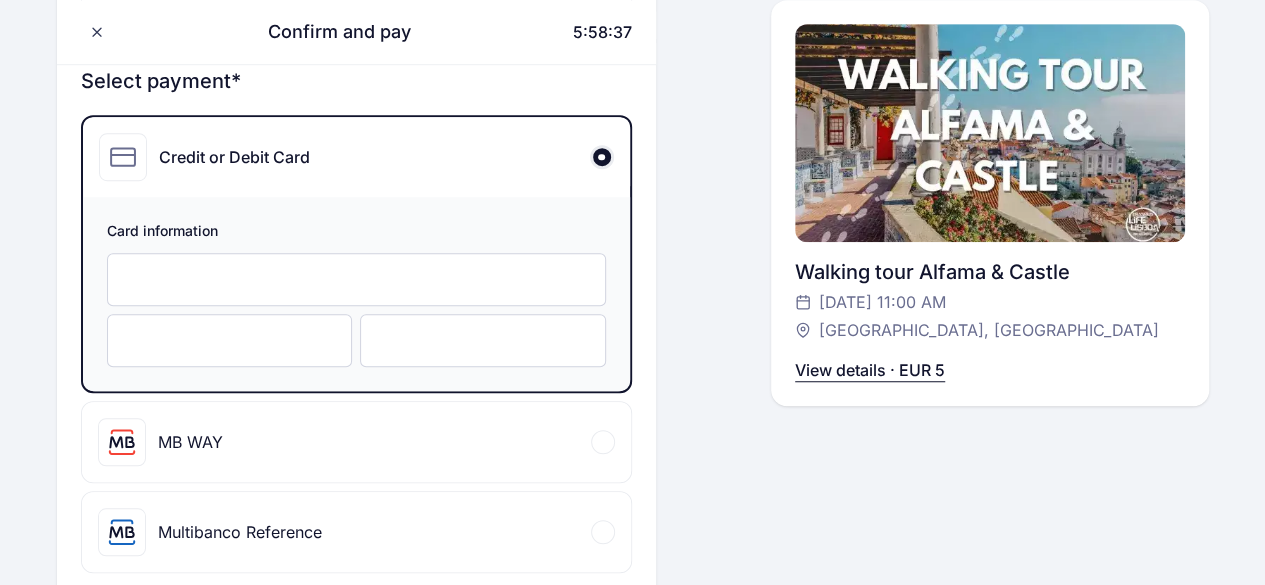 click at bounding box center (230, 340) 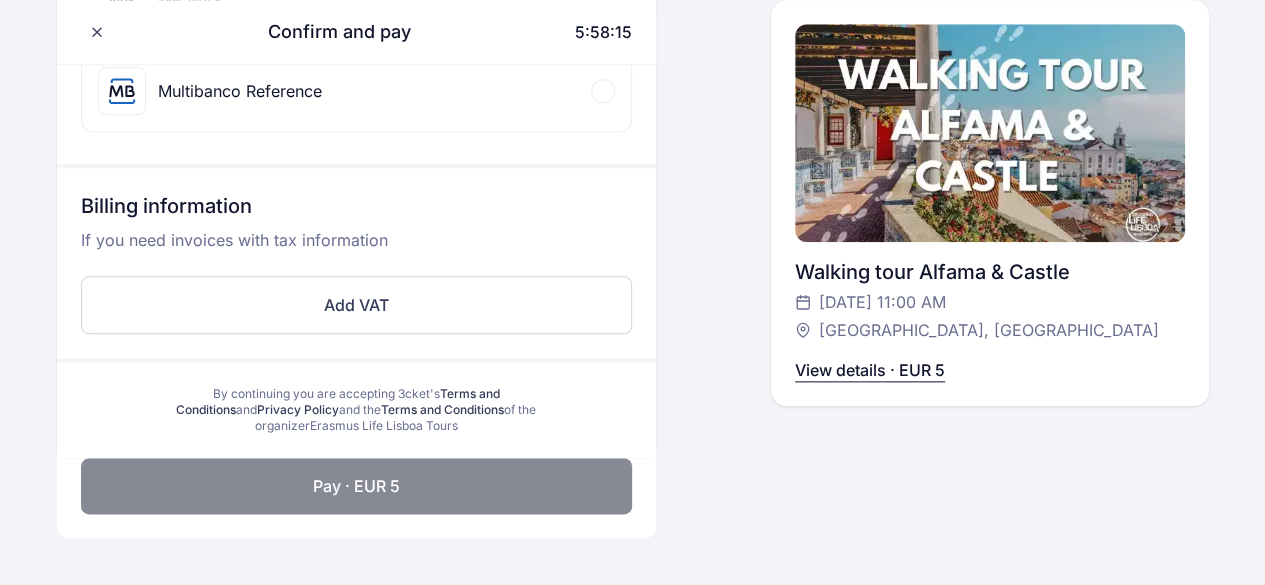 scroll, scrollTop: 1034, scrollLeft: 0, axis: vertical 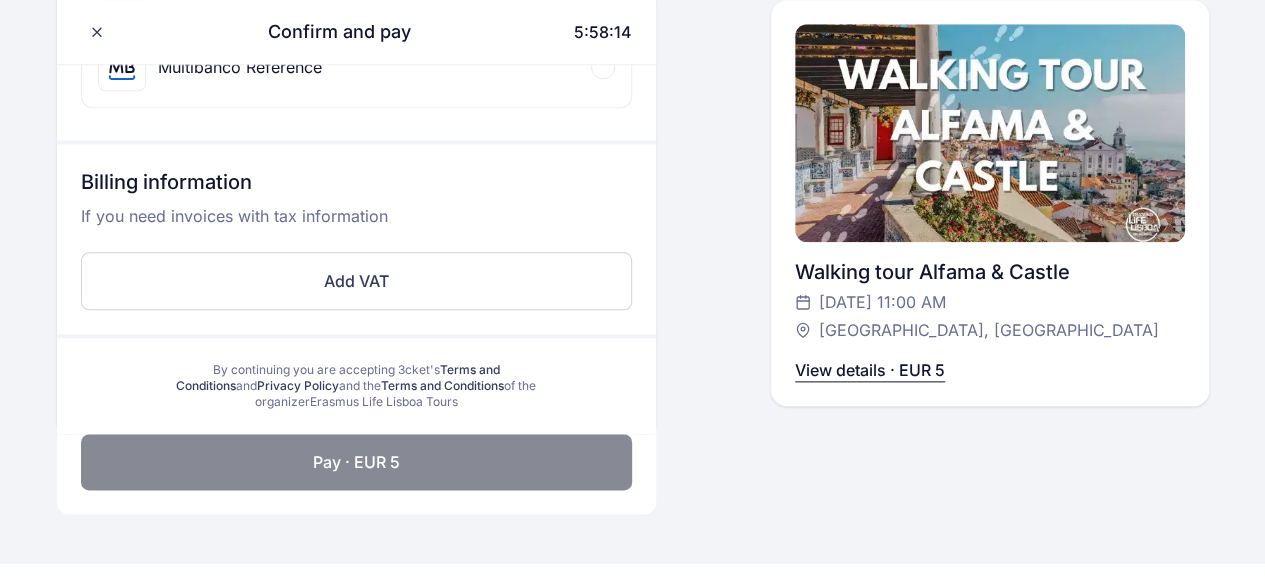 click on "Pay · EUR 5" at bounding box center [356, 462] 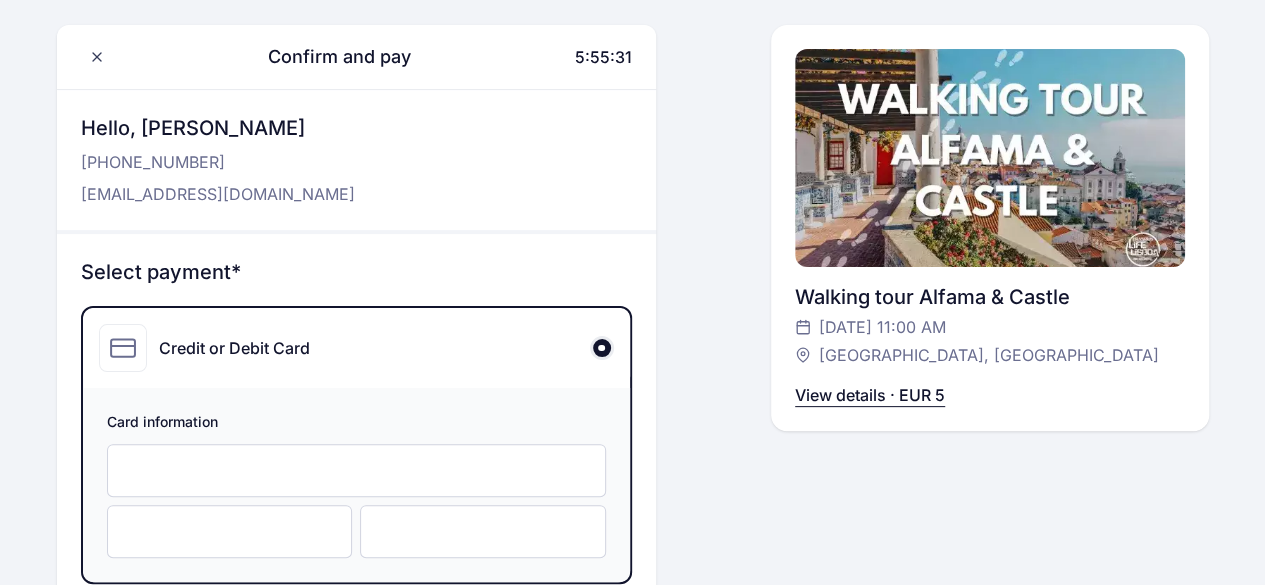 scroll, scrollTop: 0, scrollLeft: 0, axis: both 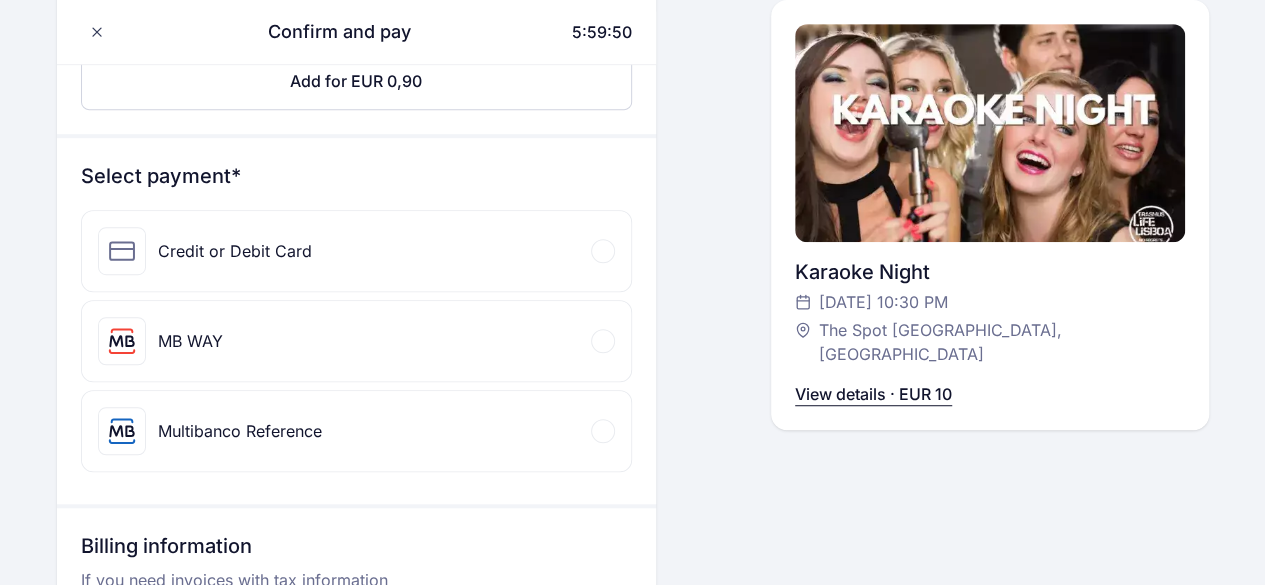 click on "Credit or Debit Card" 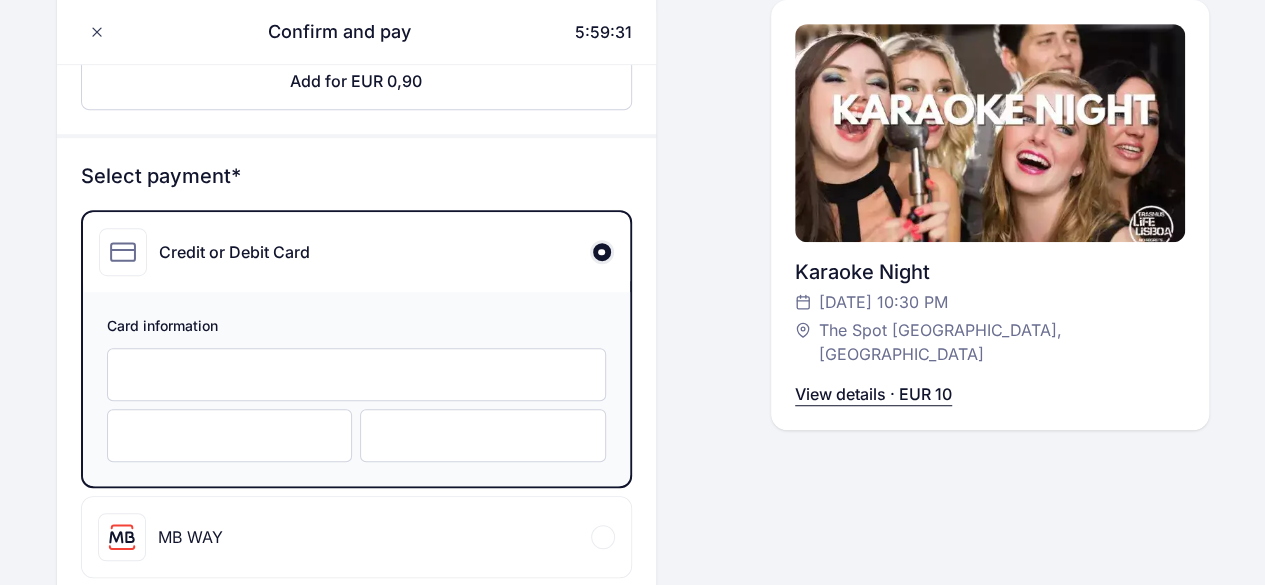 click 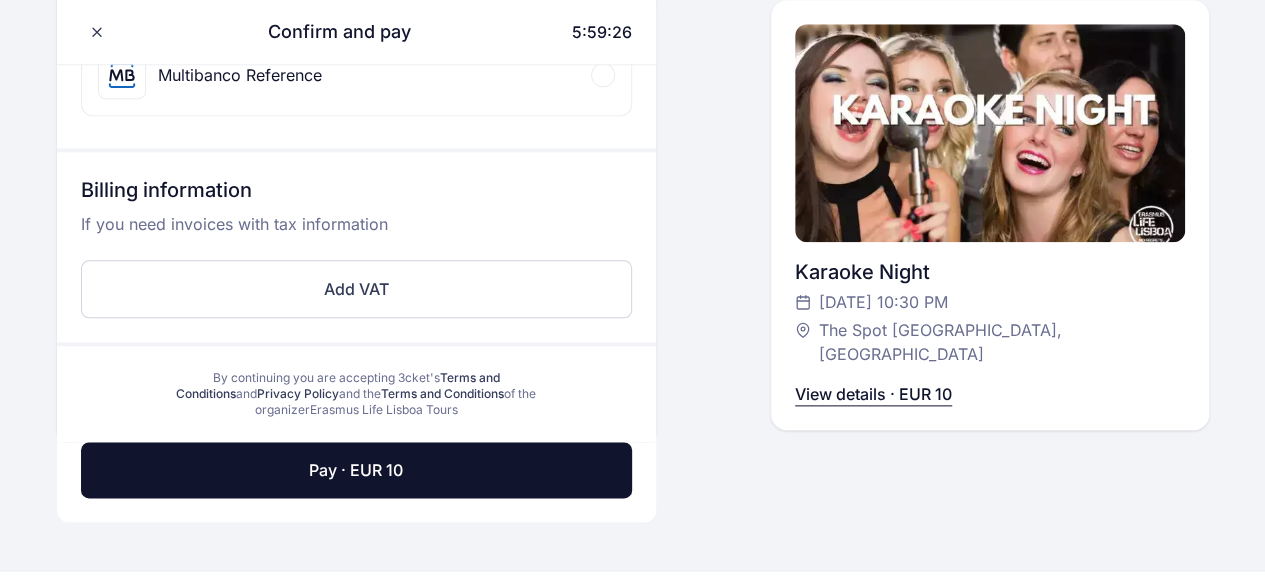 scroll, scrollTop: 1040, scrollLeft: 0, axis: vertical 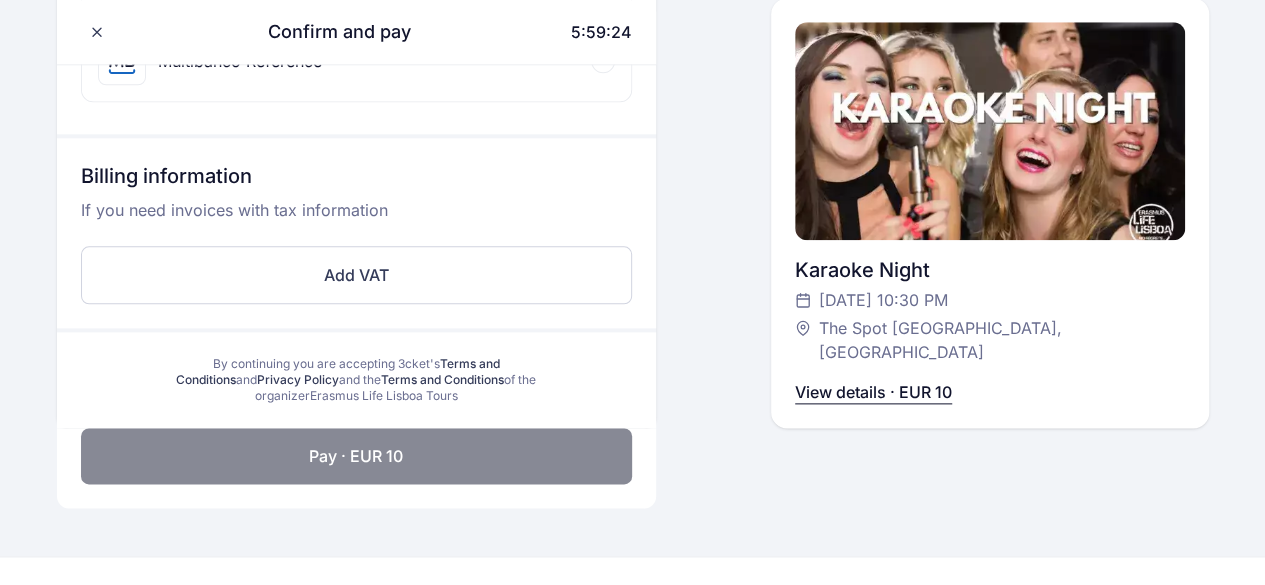 click on "Pay · EUR 10" 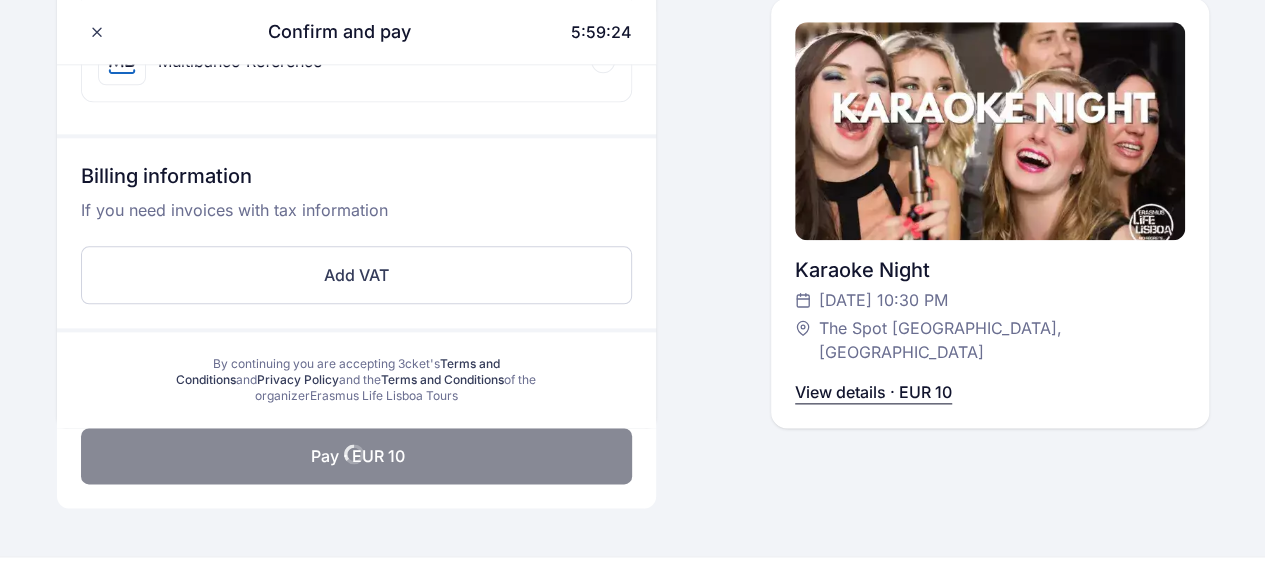 scroll, scrollTop: 746, scrollLeft: 0, axis: vertical 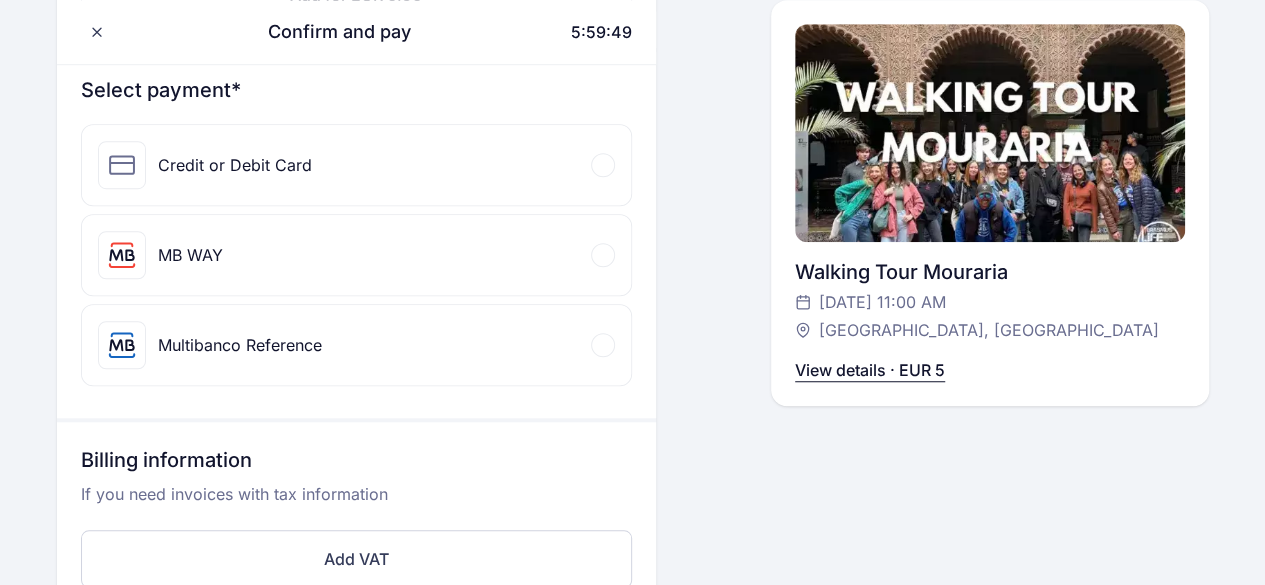 click on "Credit or Debit Card" at bounding box center [205, 165] 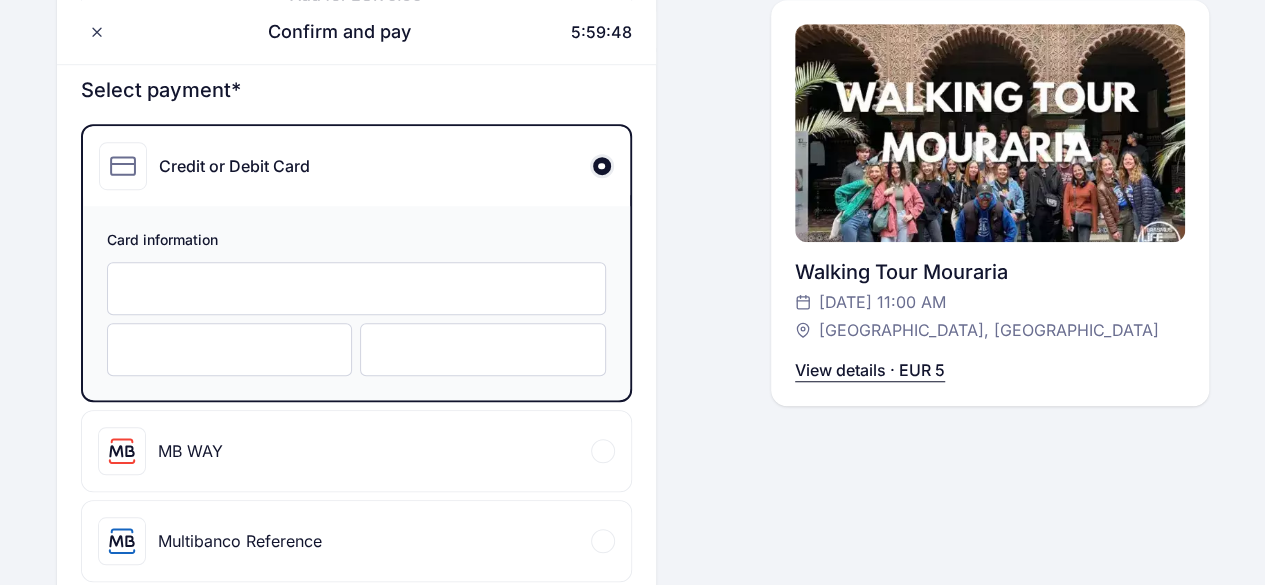 click at bounding box center [356, 288] 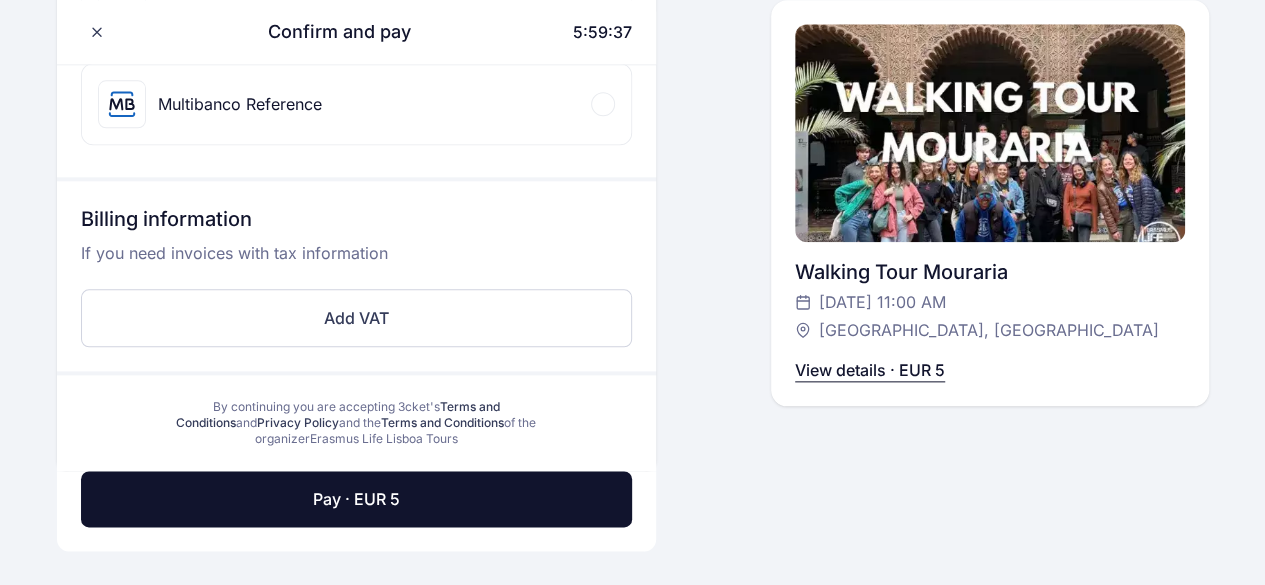 scroll, scrollTop: 1019, scrollLeft: 0, axis: vertical 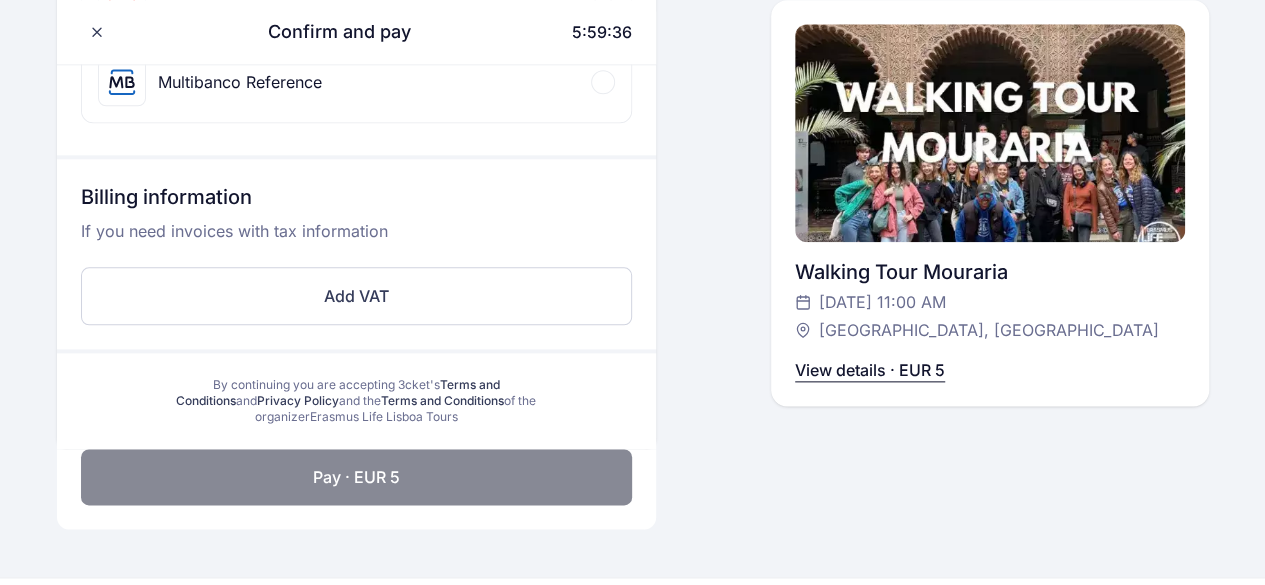 click on "Pay · EUR 5" 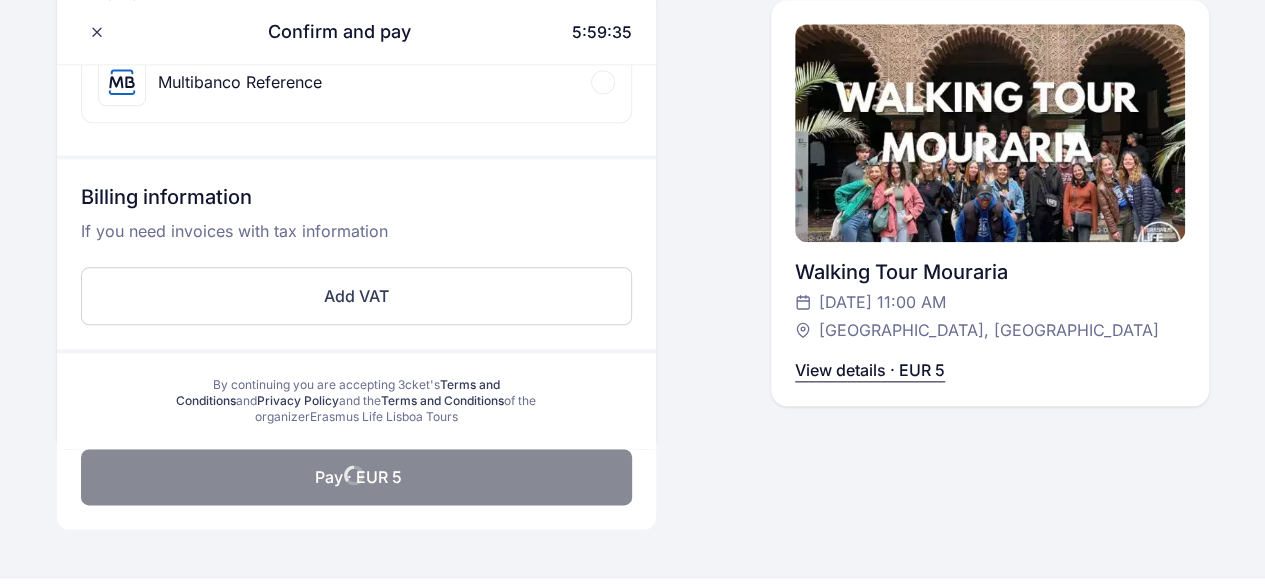 scroll, scrollTop: 726, scrollLeft: 0, axis: vertical 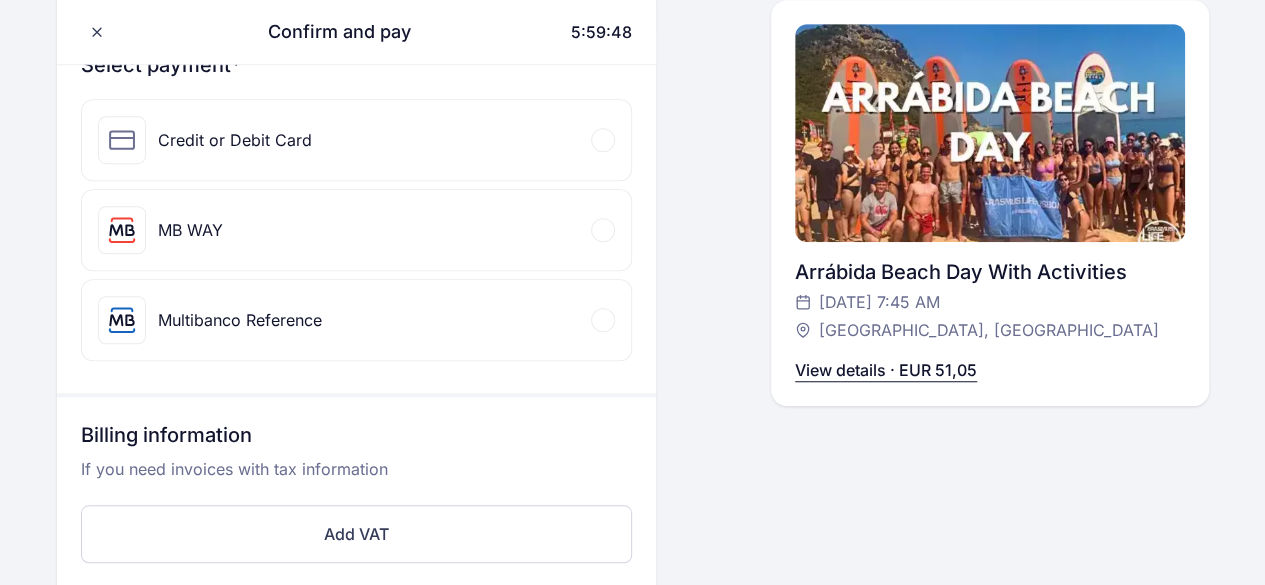 click on "Credit or Debit Card" at bounding box center [235, 140] 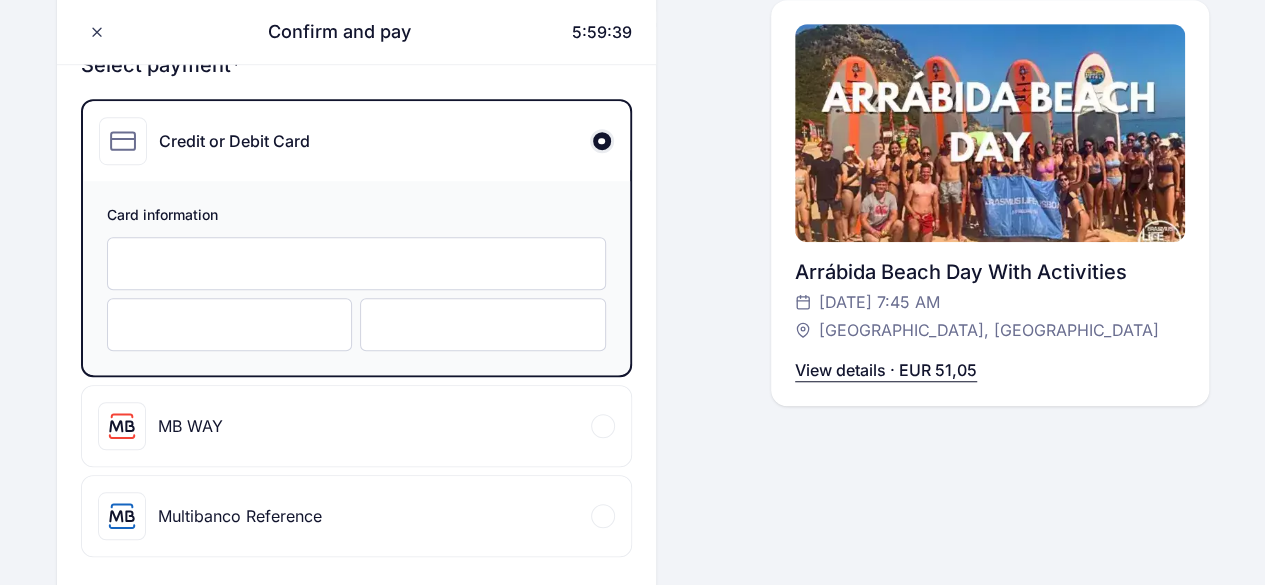 click at bounding box center (483, 324) 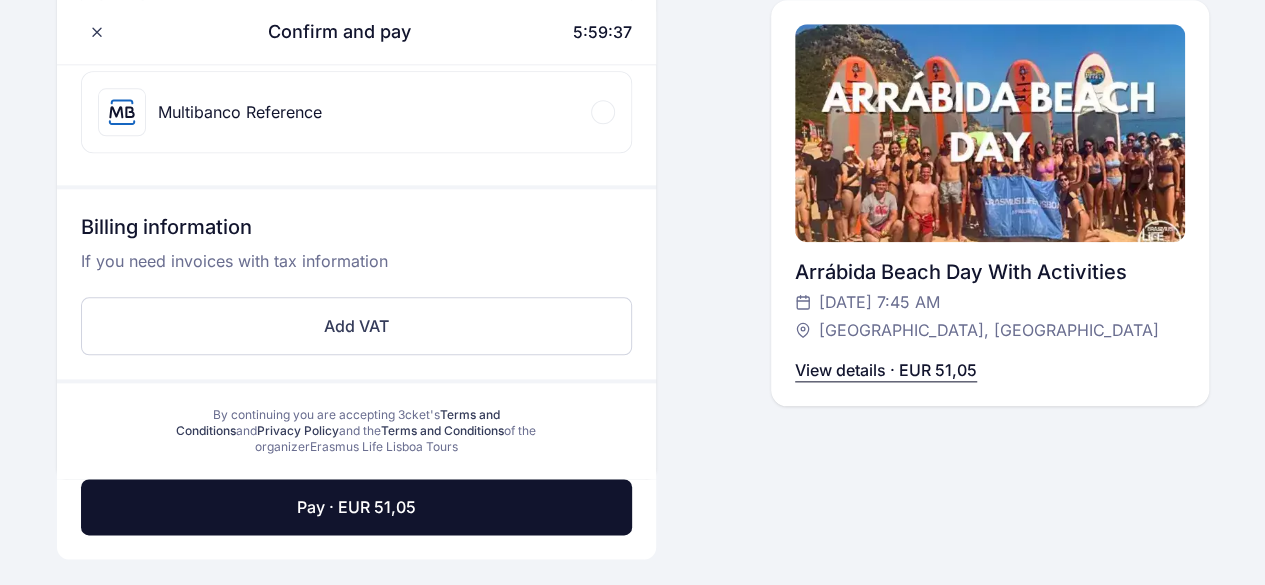 scroll, scrollTop: 992, scrollLeft: 0, axis: vertical 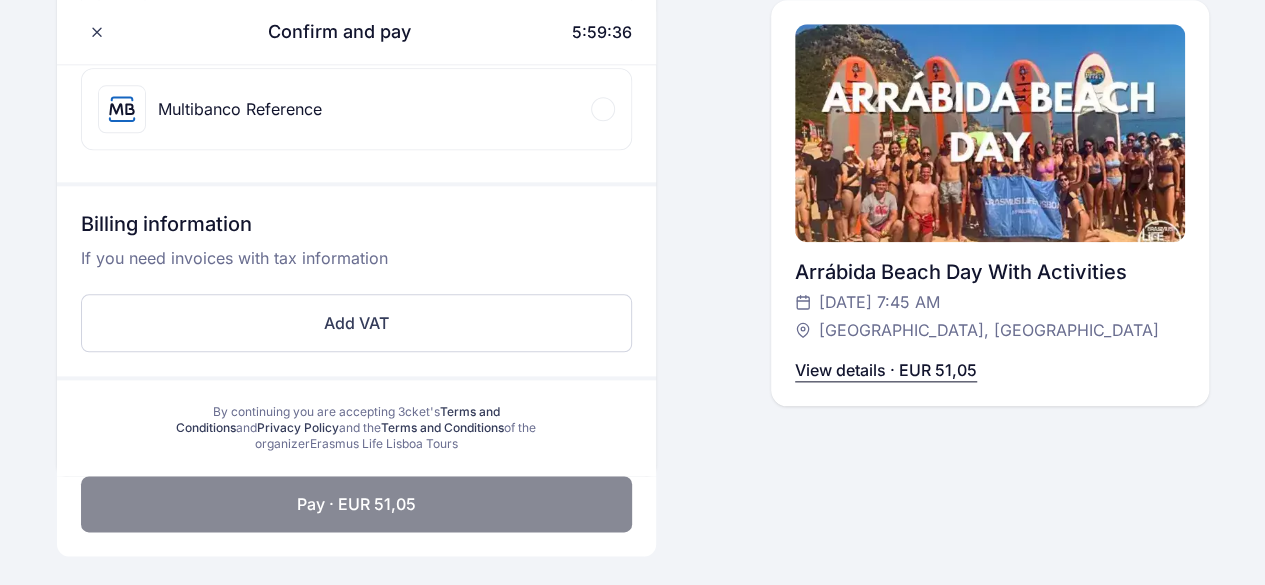 click on "Pay · EUR 51,05" 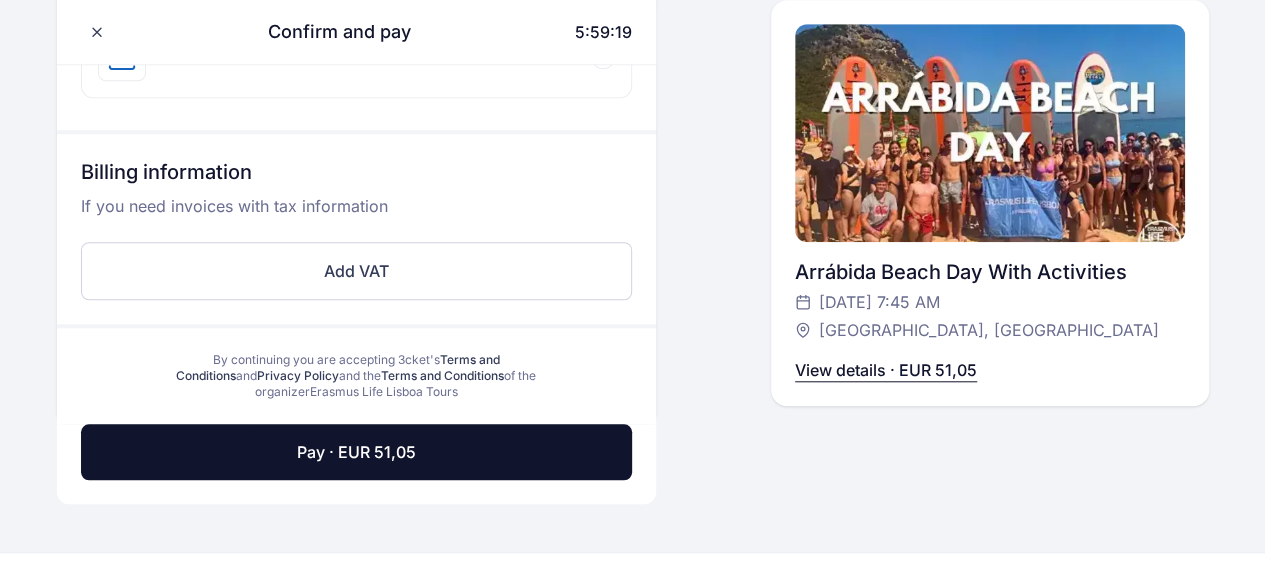 scroll, scrollTop: 804, scrollLeft: 0, axis: vertical 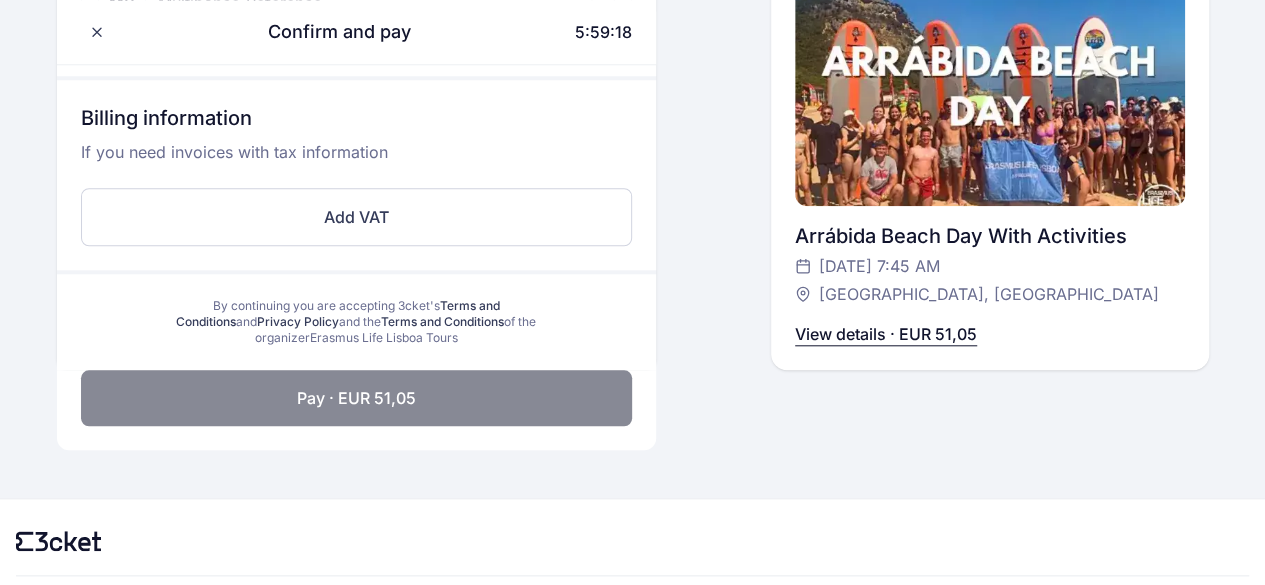 click on "Pay · EUR 51,05" 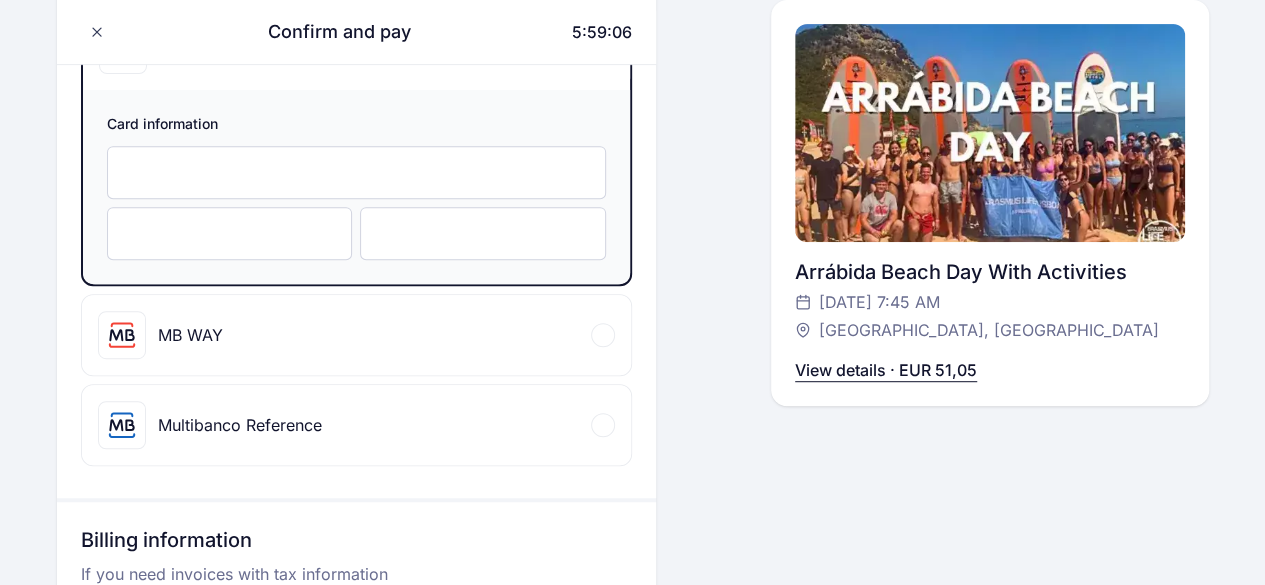 scroll, scrollTop: 326, scrollLeft: 0, axis: vertical 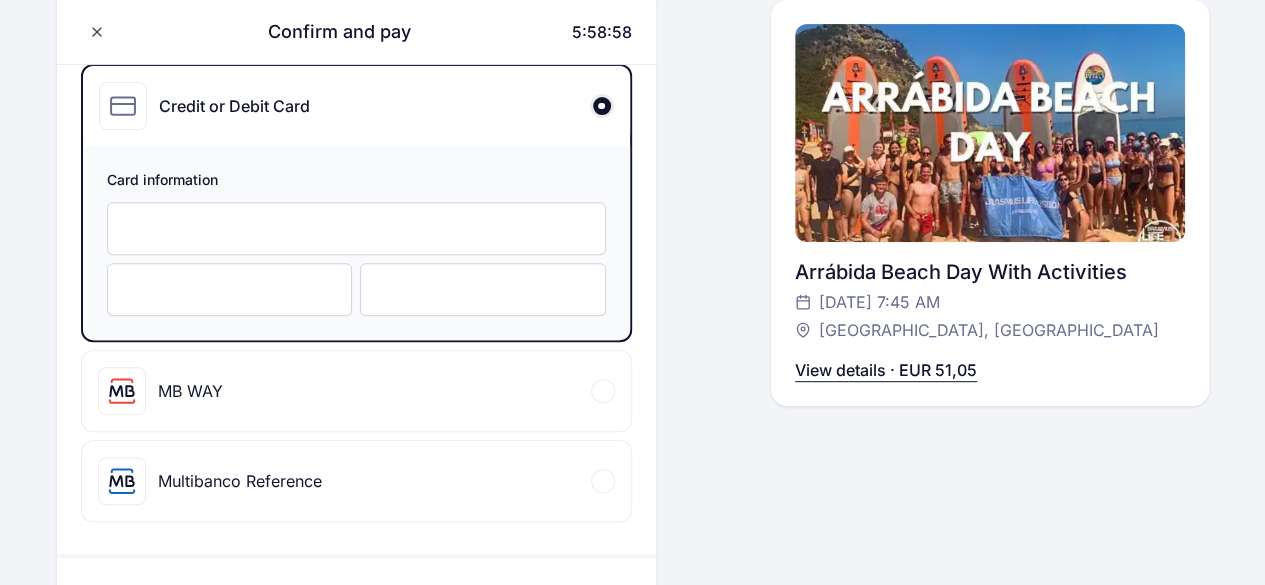 click at bounding box center (230, 289) 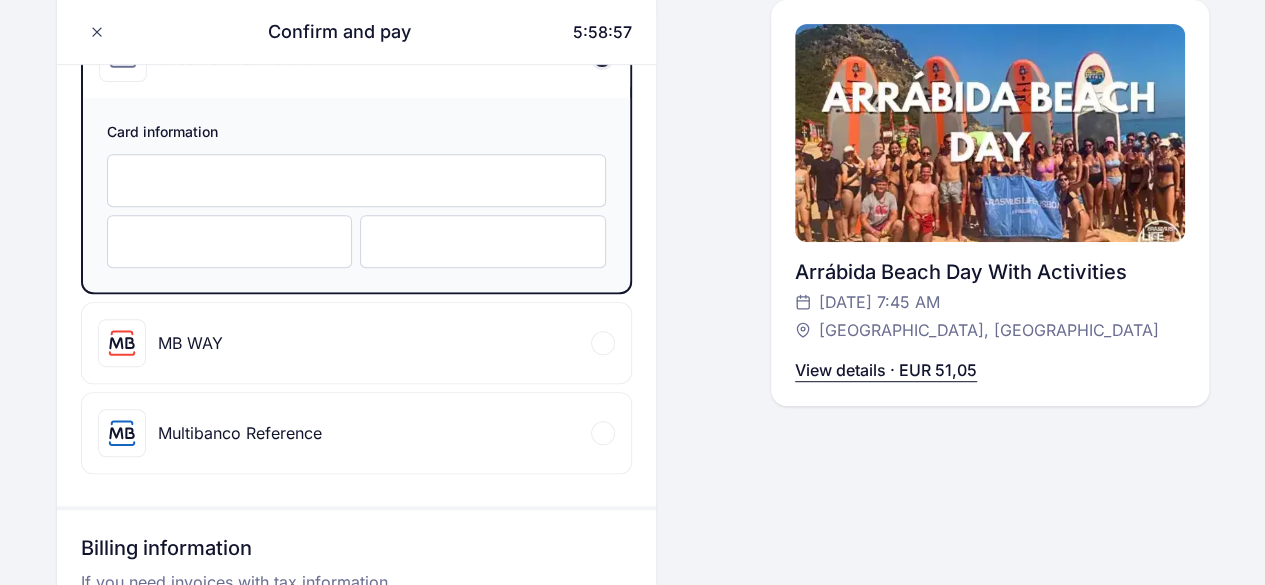 scroll, scrollTop: 724, scrollLeft: 0, axis: vertical 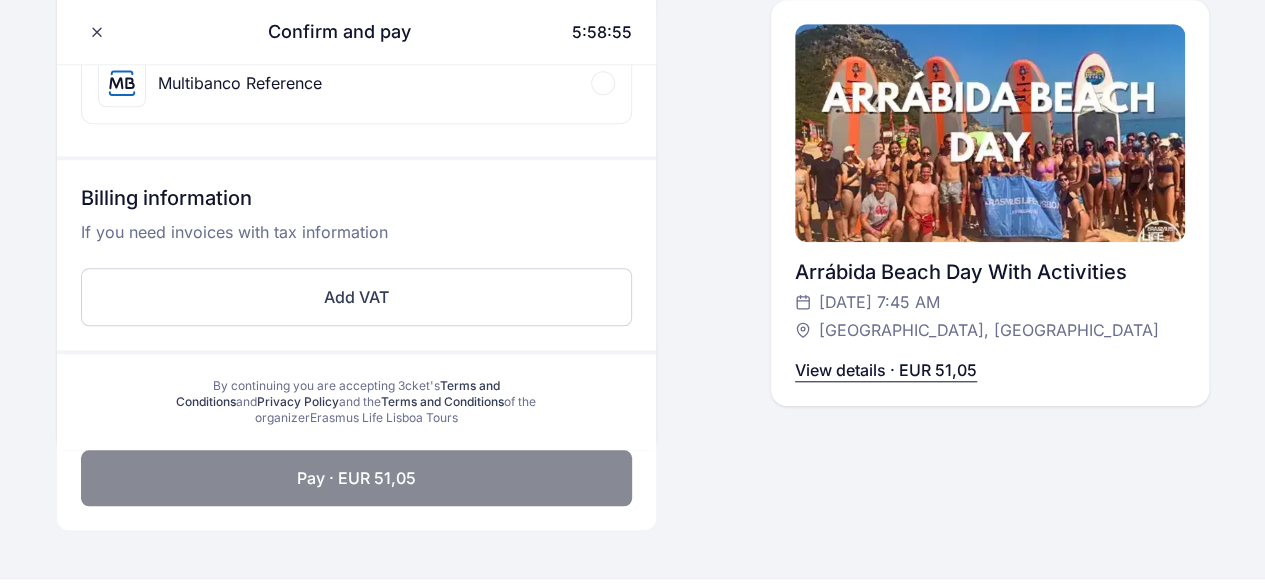 click on "Pay · EUR 51,05" 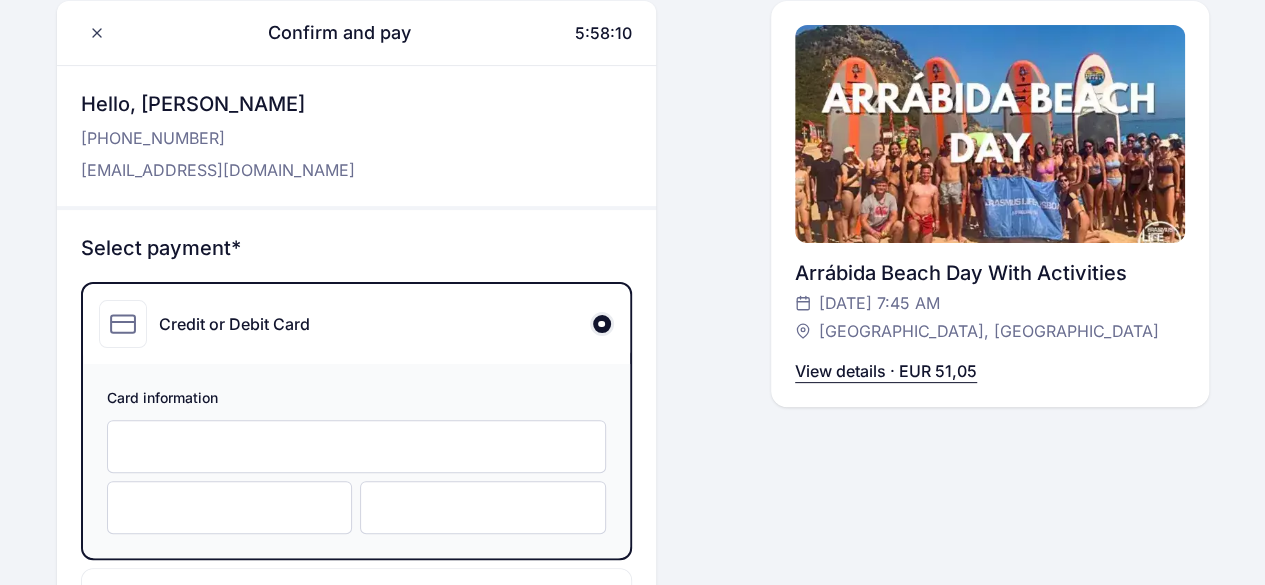 scroll, scrollTop: 114, scrollLeft: 0, axis: vertical 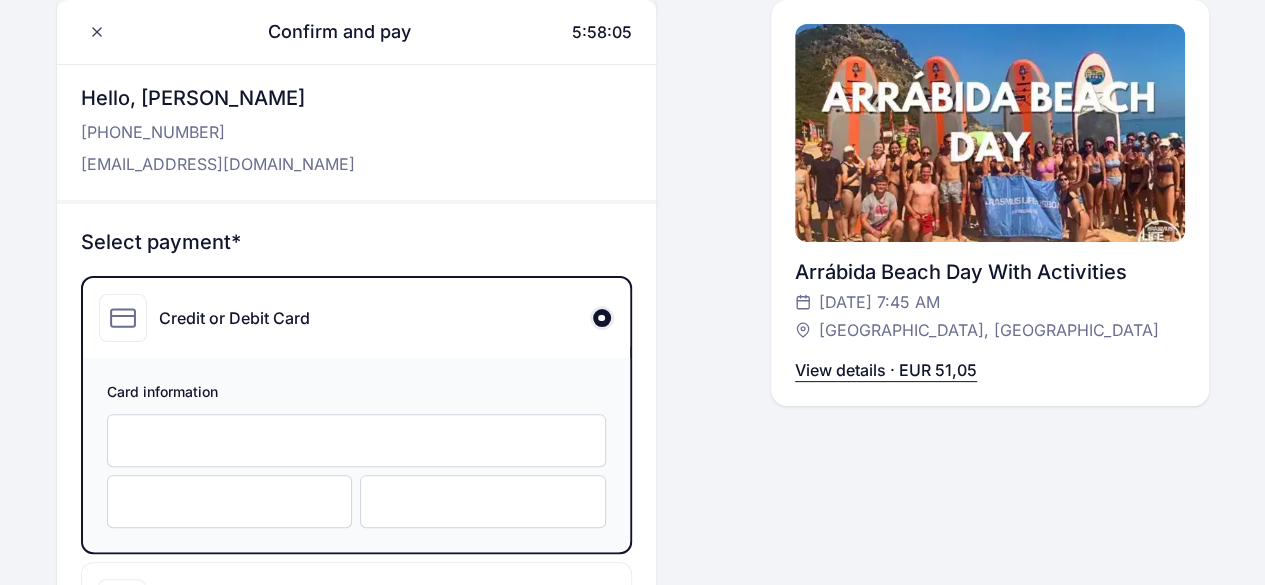 click at bounding box center (356, 440) 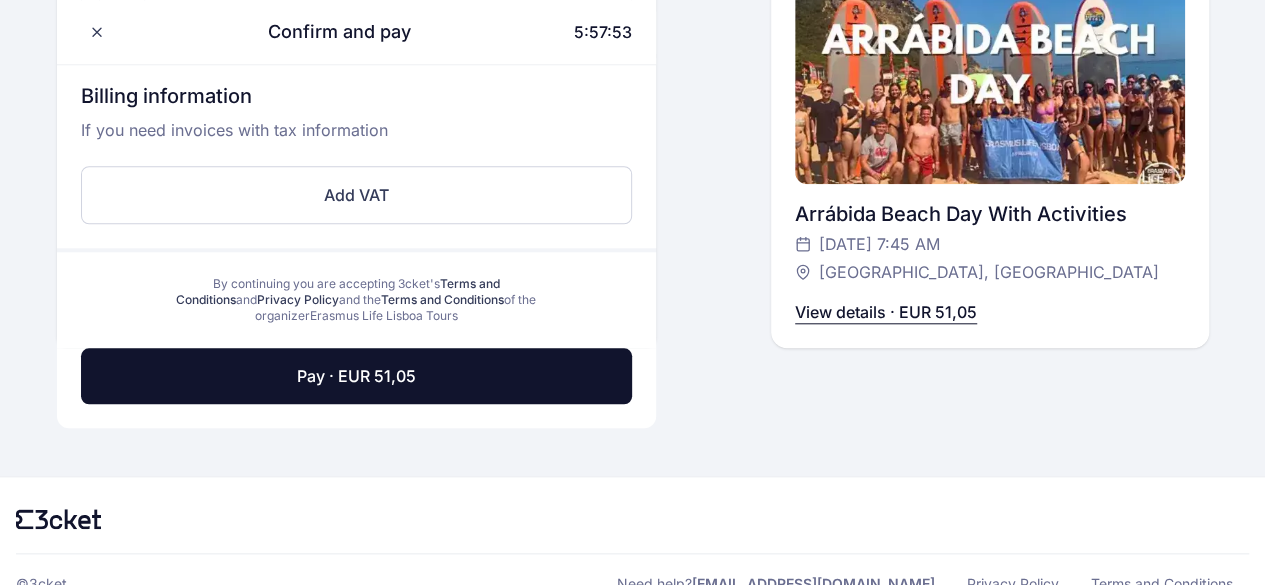 scroll, scrollTop: 828, scrollLeft: 0, axis: vertical 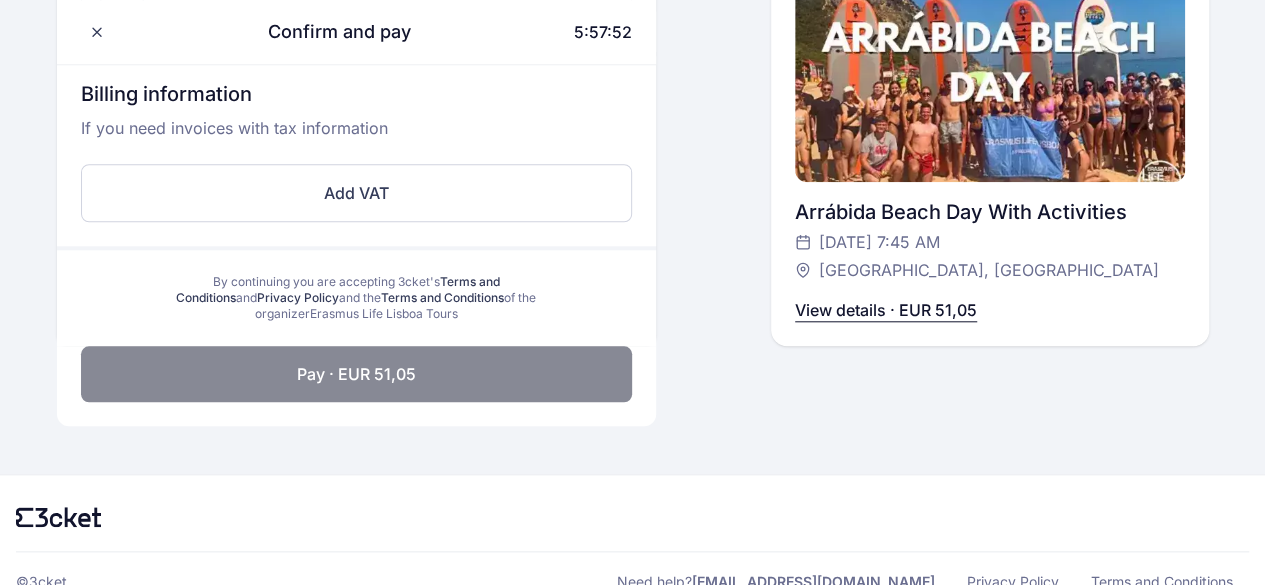 click on "Pay · EUR 51,05" 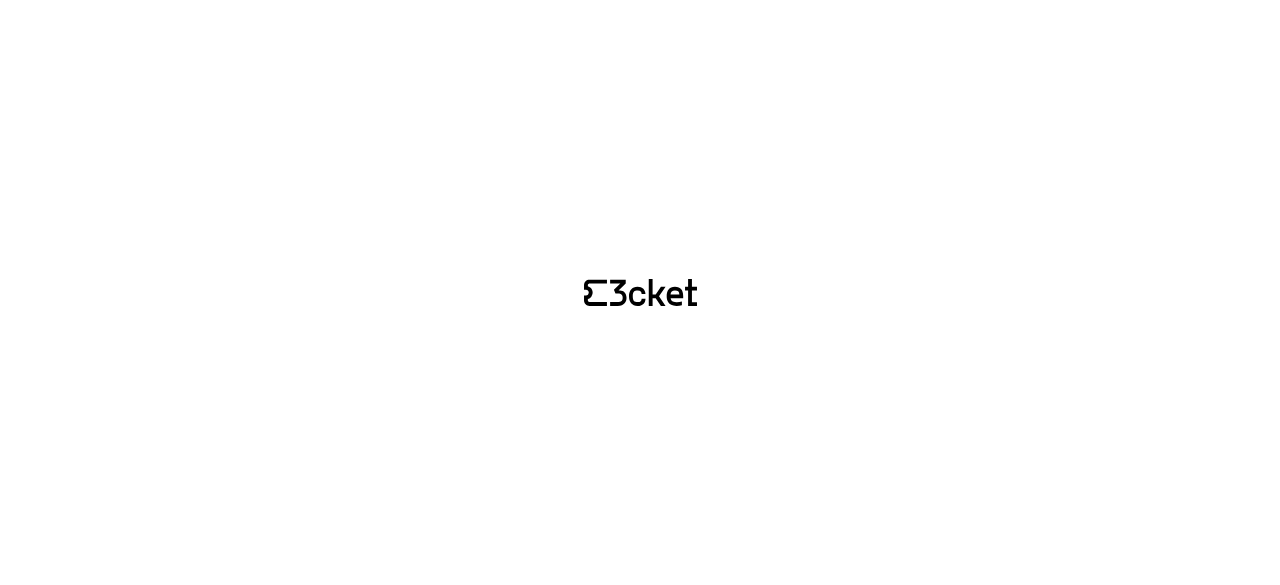 scroll, scrollTop: 0, scrollLeft: 0, axis: both 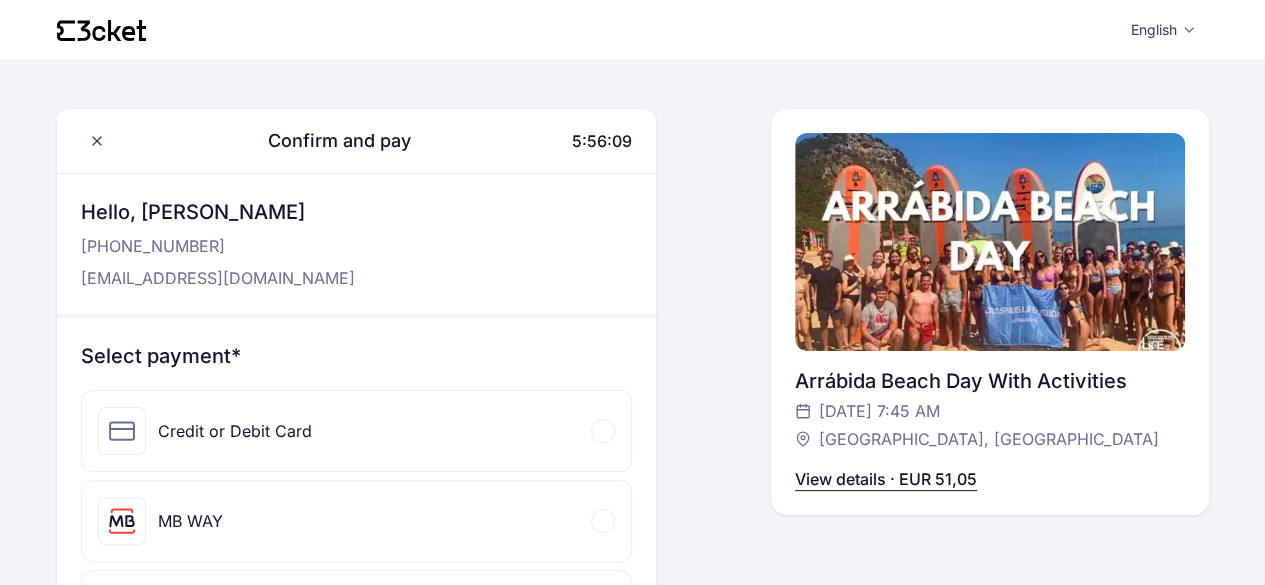 click on "Credit or Debit Card" at bounding box center (235, 431) 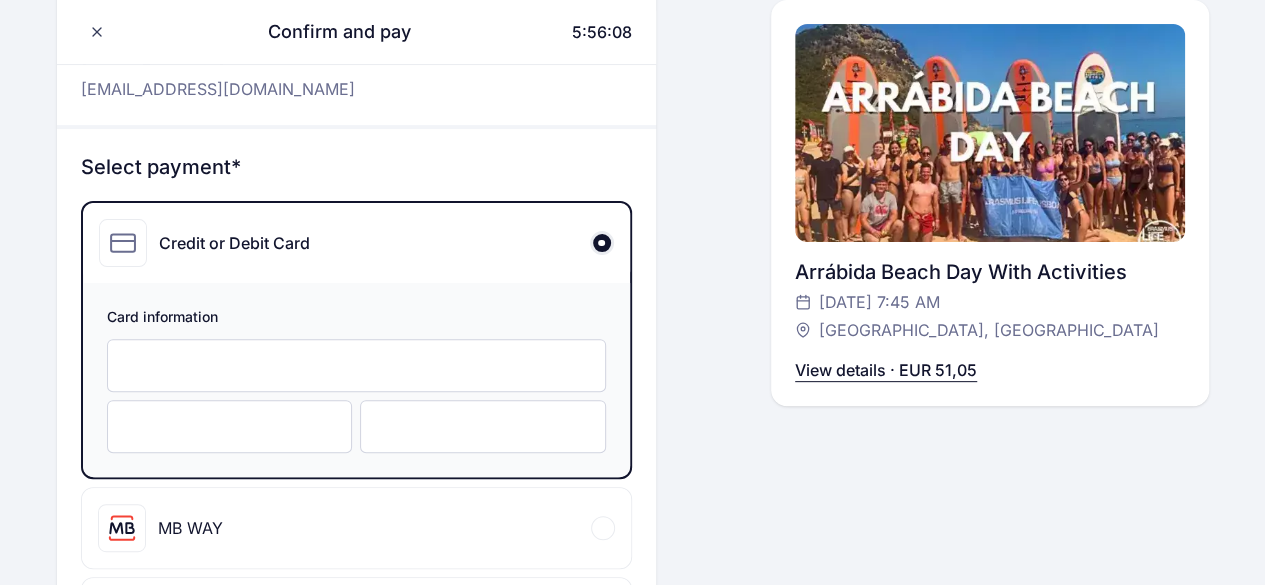 scroll, scrollTop: 200, scrollLeft: 0, axis: vertical 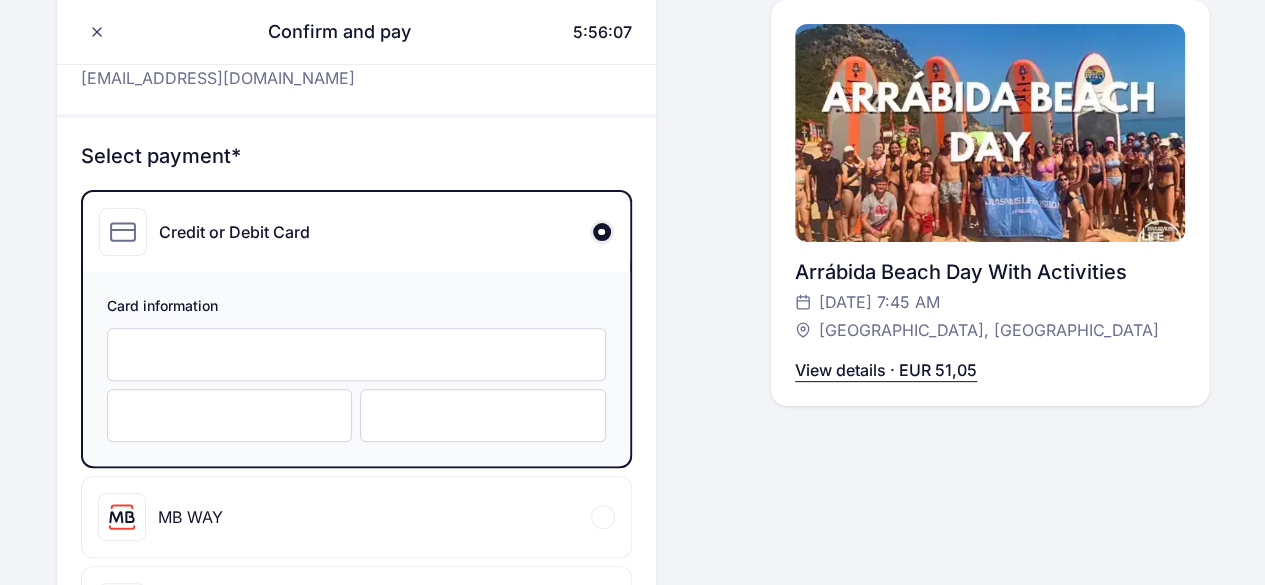 click on "Card information" at bounding box center [356, 369] 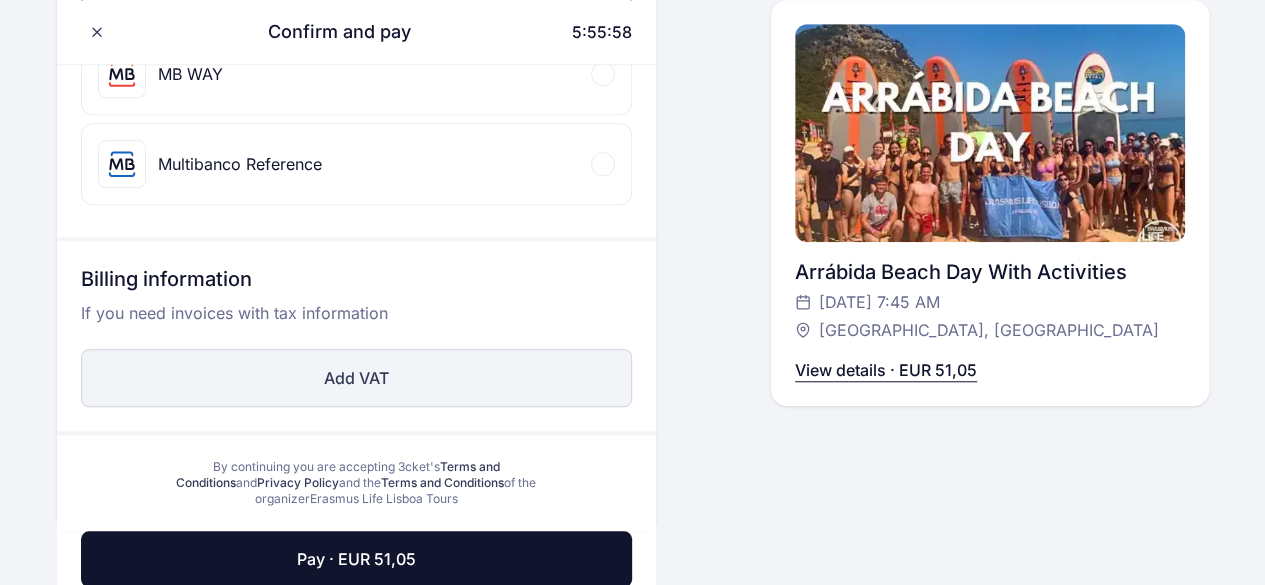 scroll, scrollTop: 644, scrollLeft: 0, axis: vertical 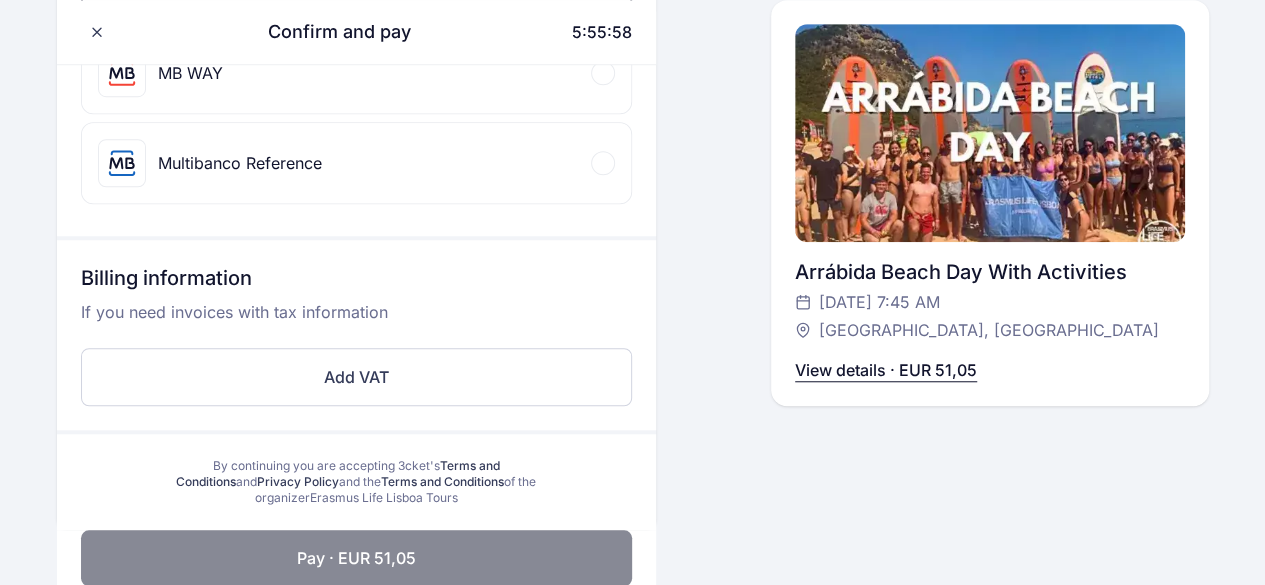 click on "Pay · EUR 51,05" at bounding box center (356, 558) 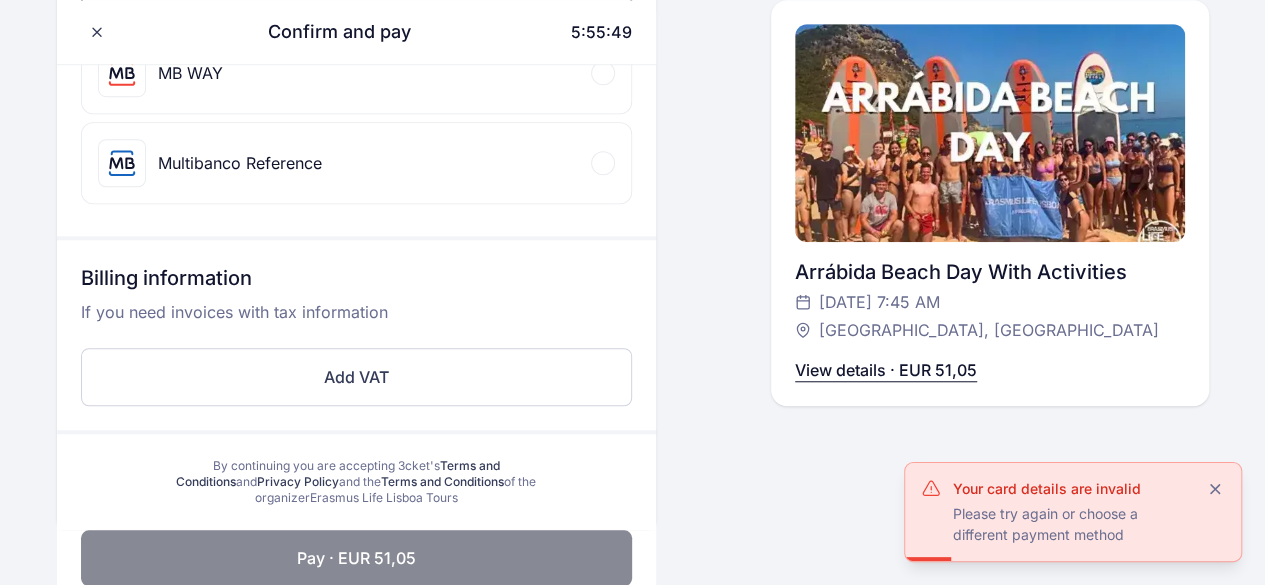 click on "Pay · EUR 51,05" 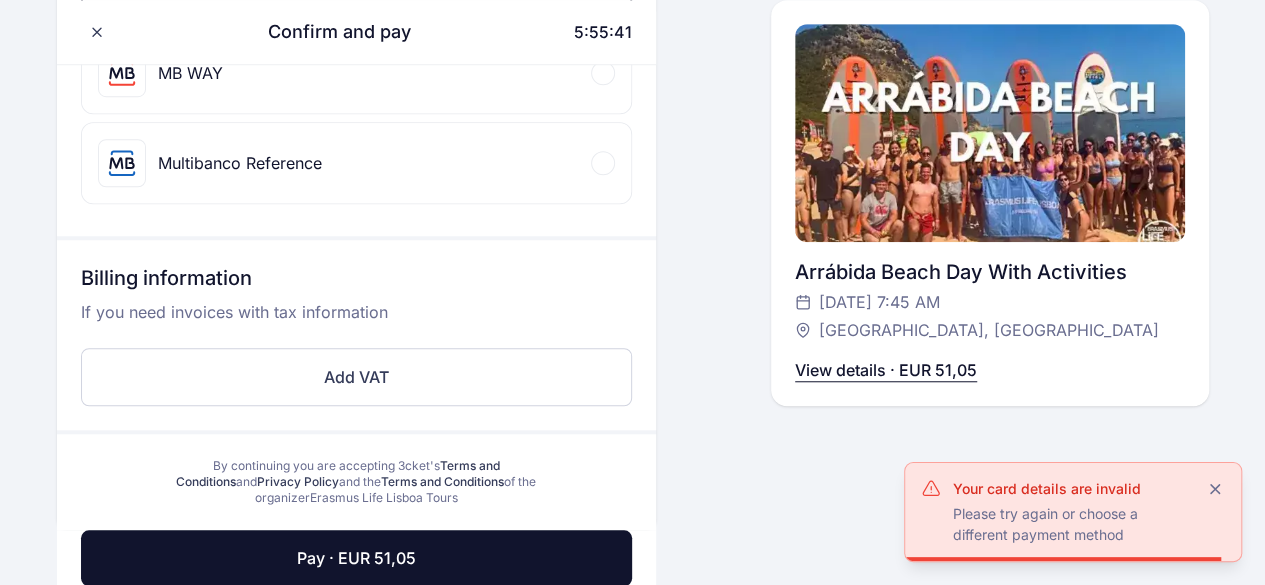 click on "Your card details are invalid Please try again or choose a different payment method" at bounding box center [1073, 512] 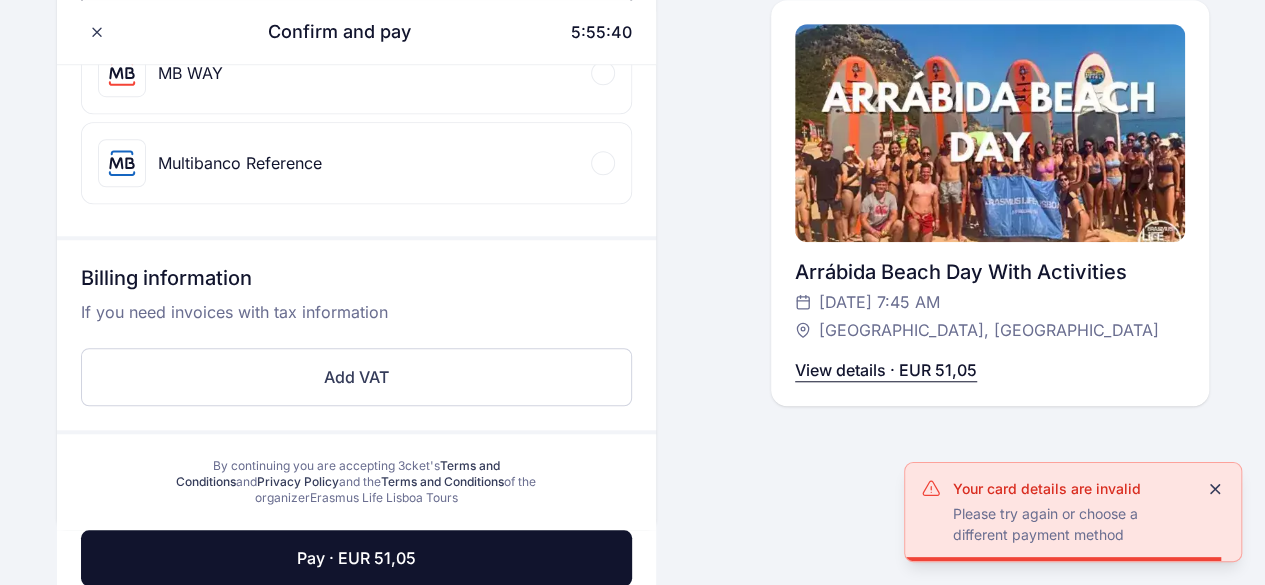 click 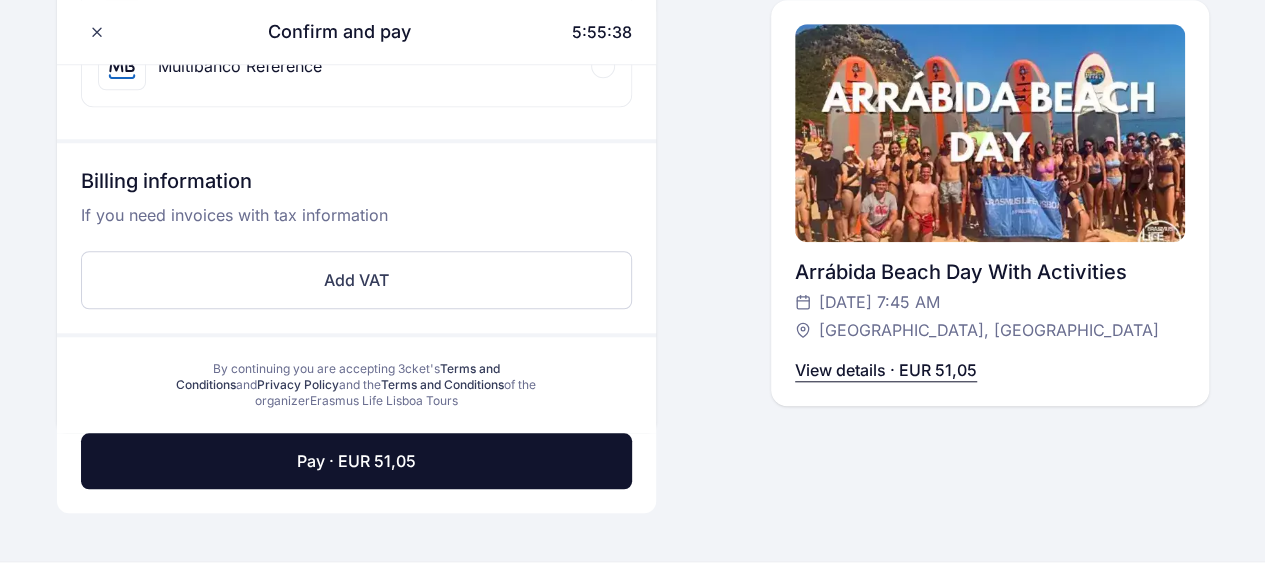 scroll, scrollTop: 751, scrollLeft: 0, axis: vertical 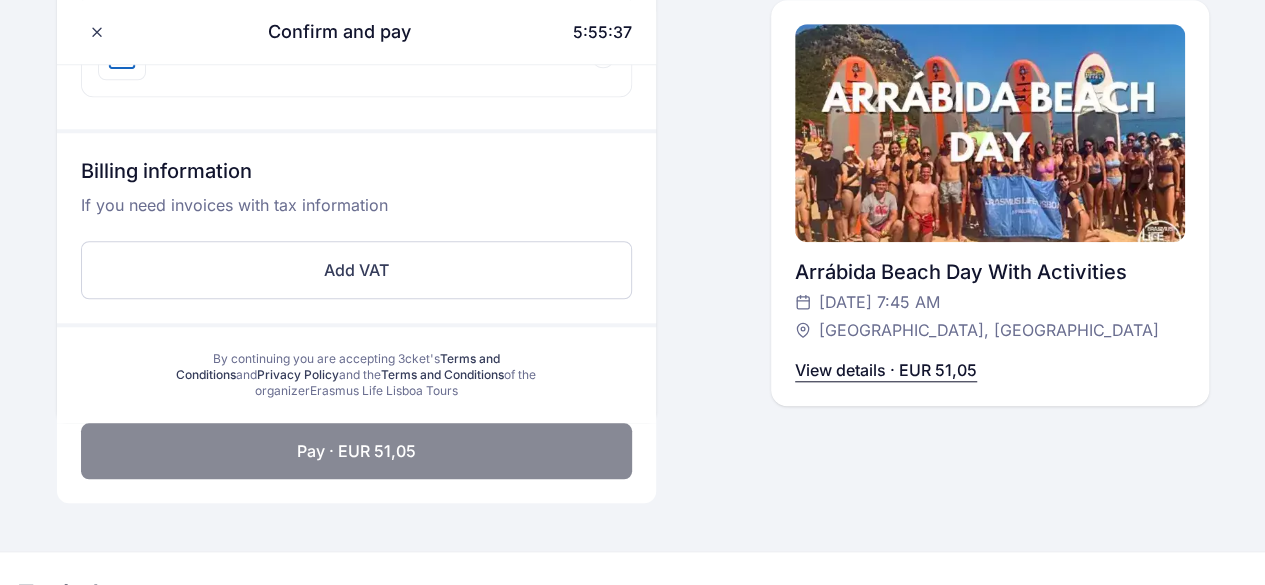 click on "Pay · EUR 51,05" at bounding box center [356, 451] 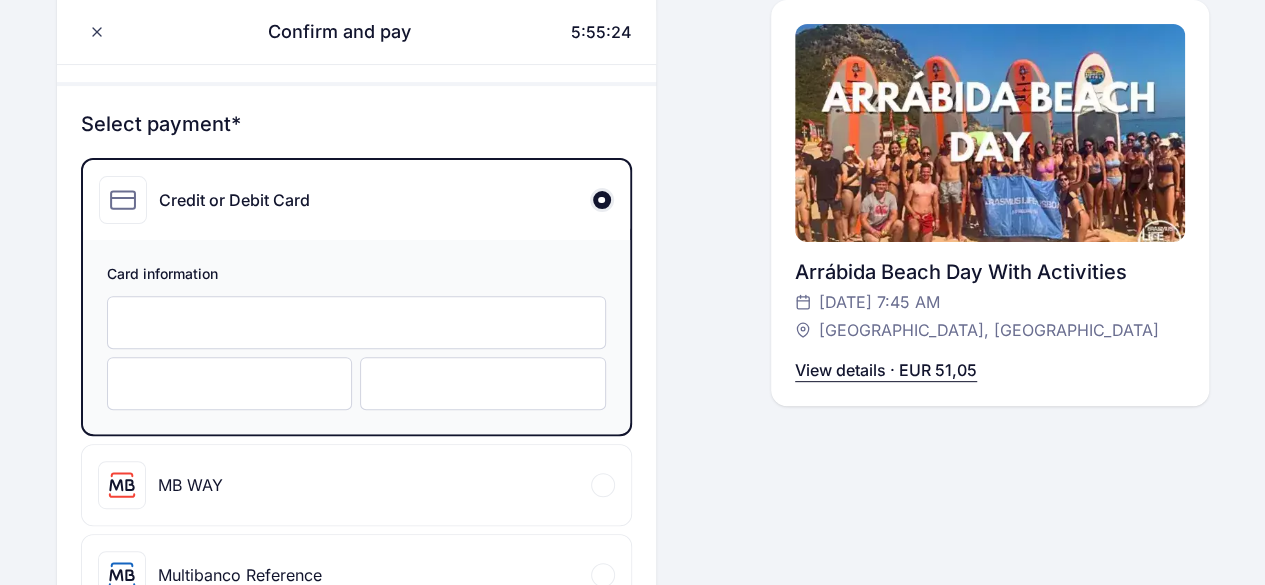scroll, scrollTop: 227, scrollLeft: 0, axis: vertical 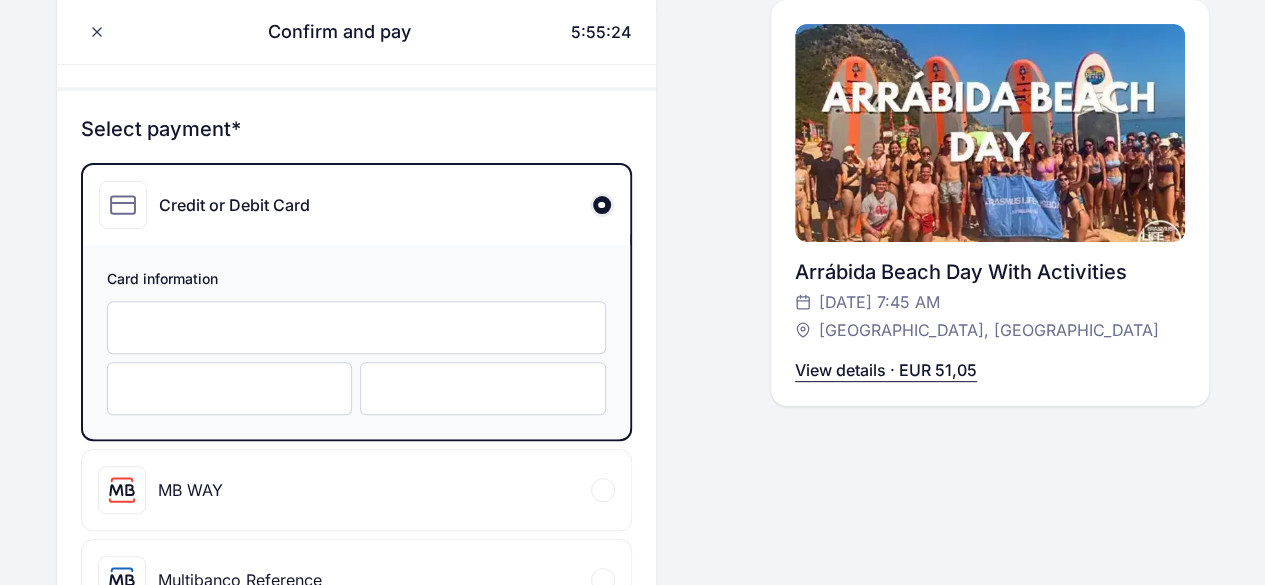 click at bounding box center (356, 327) 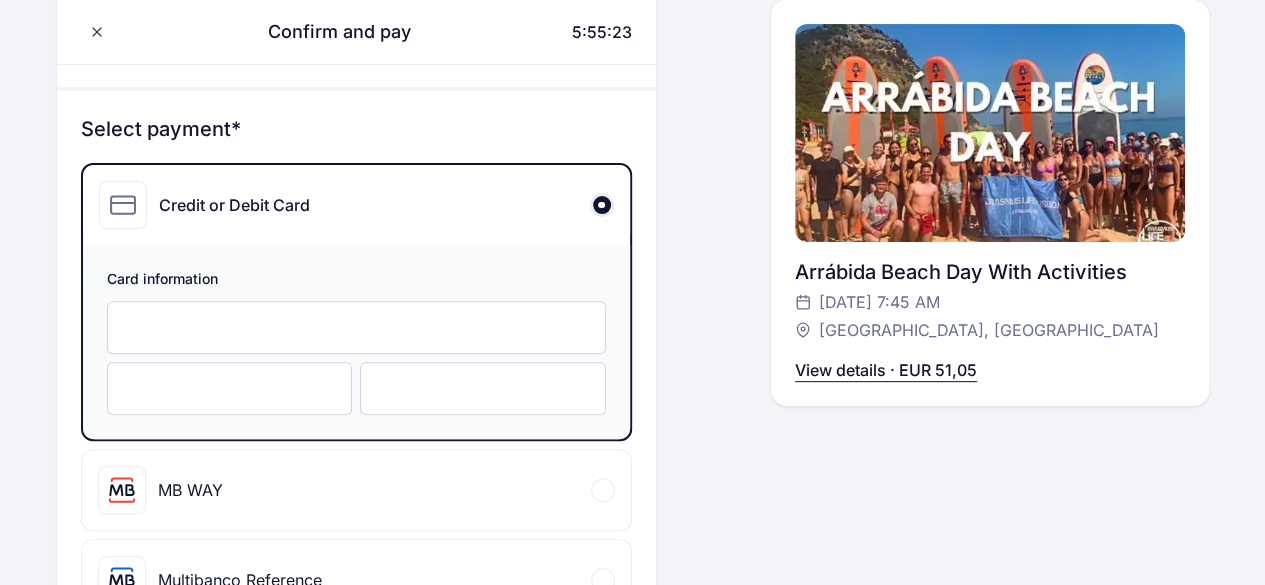 click at bounding box center [356, 327] 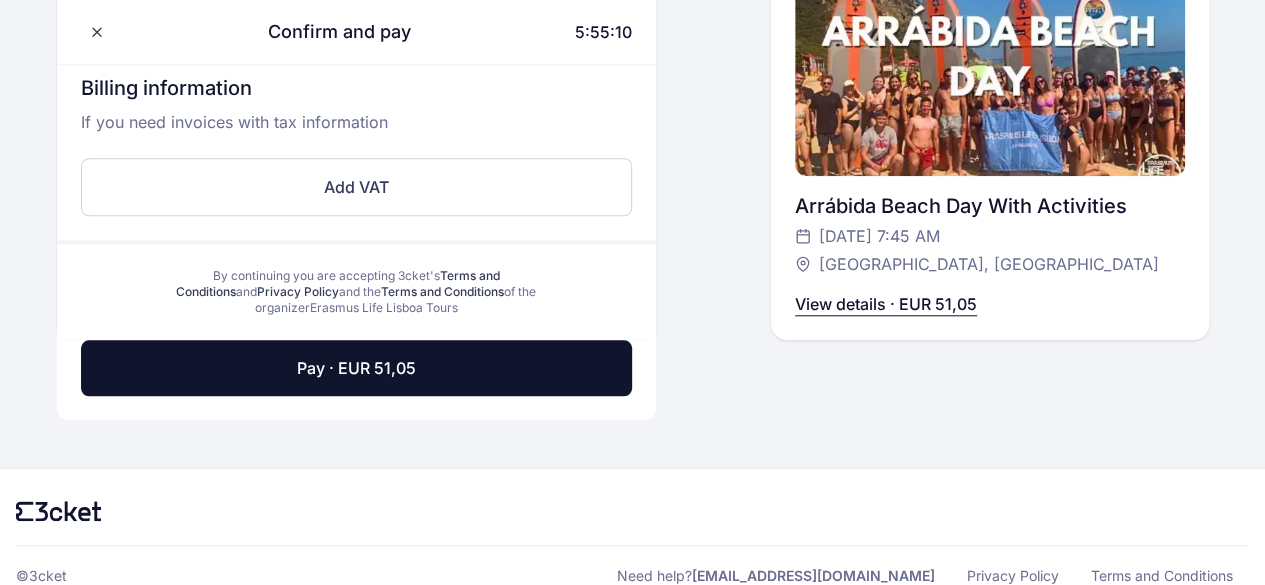 scroll, scrollTop: 870, scrollLeft: 0, axis: vertical 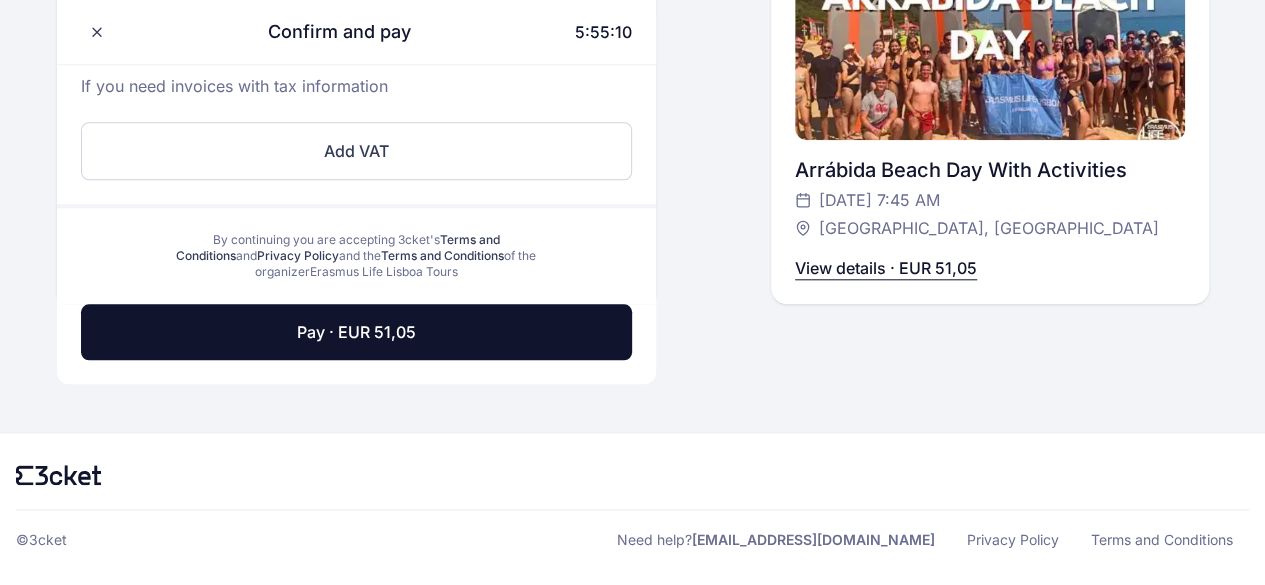 click on "Confirm and pay 5:55:10 Hello, Ignacio Briceno +569 420 775 53 ilbriceno@uc.cl Select payment*  Credit or Debit Card Card information MB WAY Mobile*  +56 ▼ 9 4207 7553 Multibanco Reference
5:55:10  minutes remaining to conclude payment after generating Multibanco Reference. Billing information If you need invoices with tax information Add VAT By continuing you are accepting 3cket's  Terms and Conditions  and  Privacy Policy  and the  Terms and Conditions  of the organizer  Erasmus Life Lisboa Tours
Confirm and pay 5:55:10 Hello, Ignacio Briceno +569 420 775 53 ilbriceno@uc.cl Arrábida Beach Day With Activities
Saturday, 30 Aug at 7:45 AM
Restauradores Square, Lisboa View details · EUR 51,05 View details · EUR 51,05" at bounding box center (633, -229) 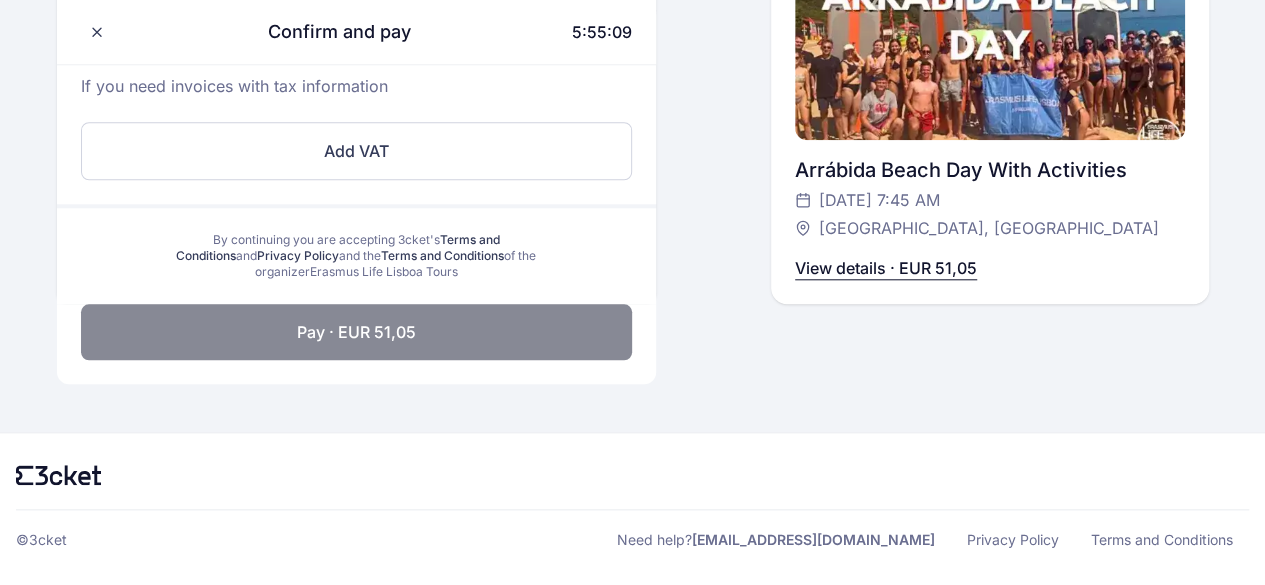 click on "Pay · EUR 51,05" at bounding box center [356, 332] 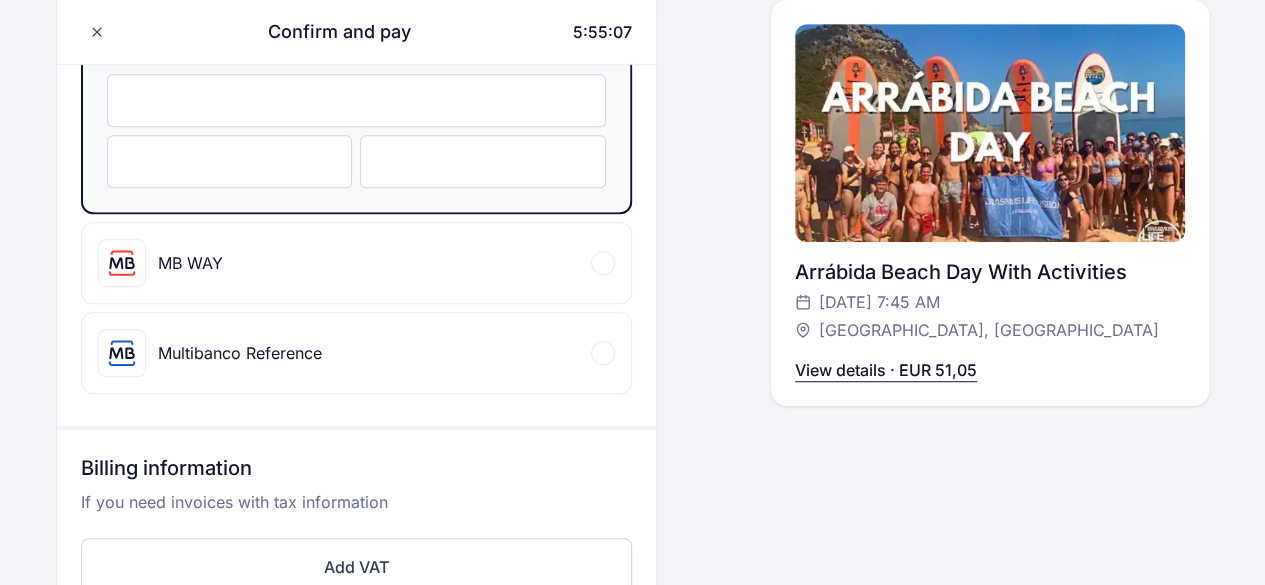 scroll, scrollTop: 790, scrollLeft: 0, axis: vertical 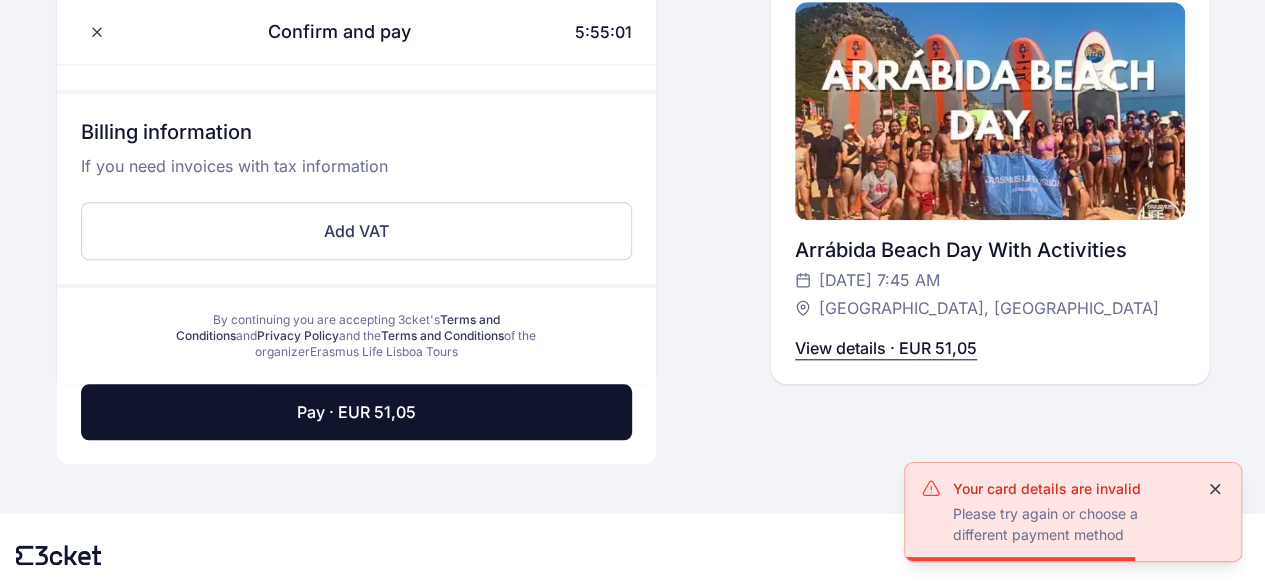 click 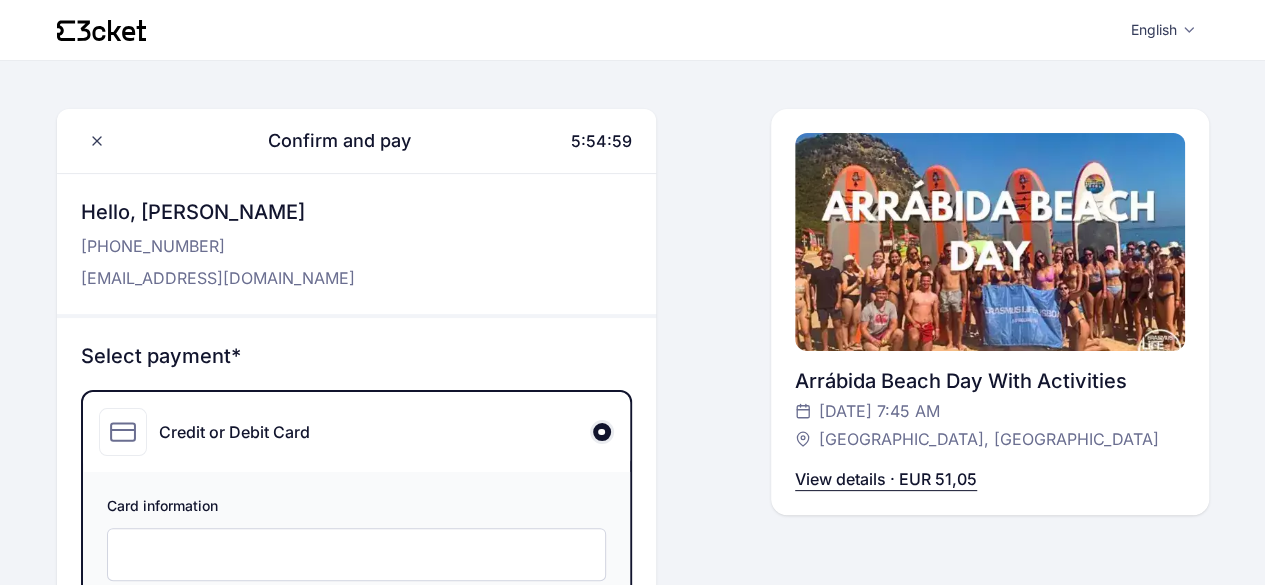 scroll, scrollTop: 276, scrollLeft: 0, axis: vertical 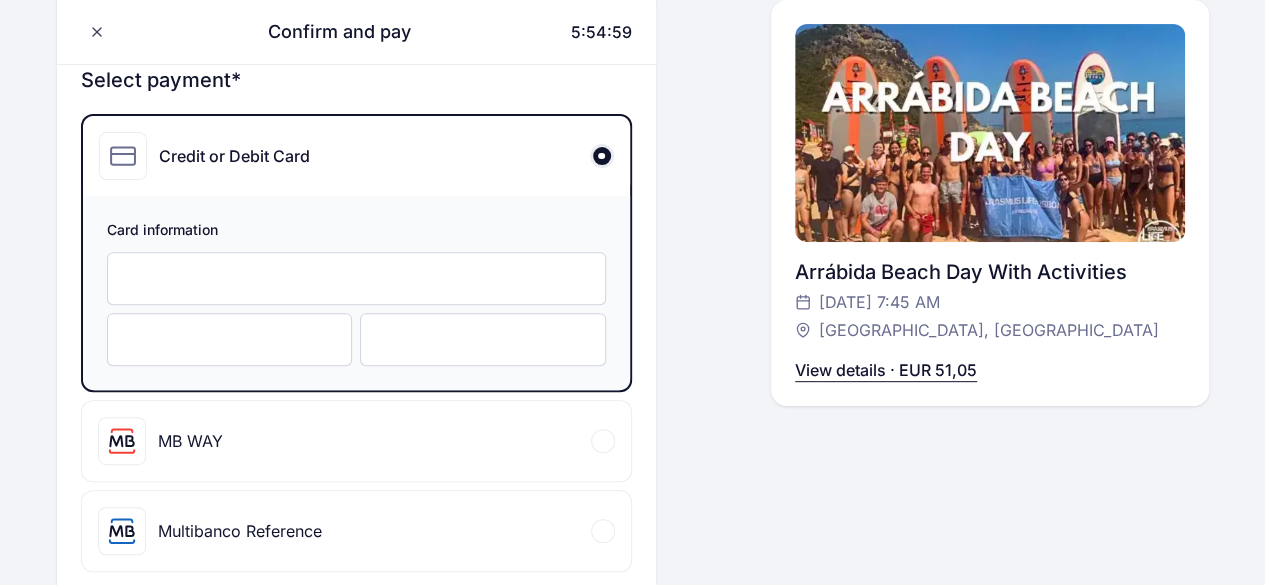 click on "MB WAY" at bounding box center (356, 441) 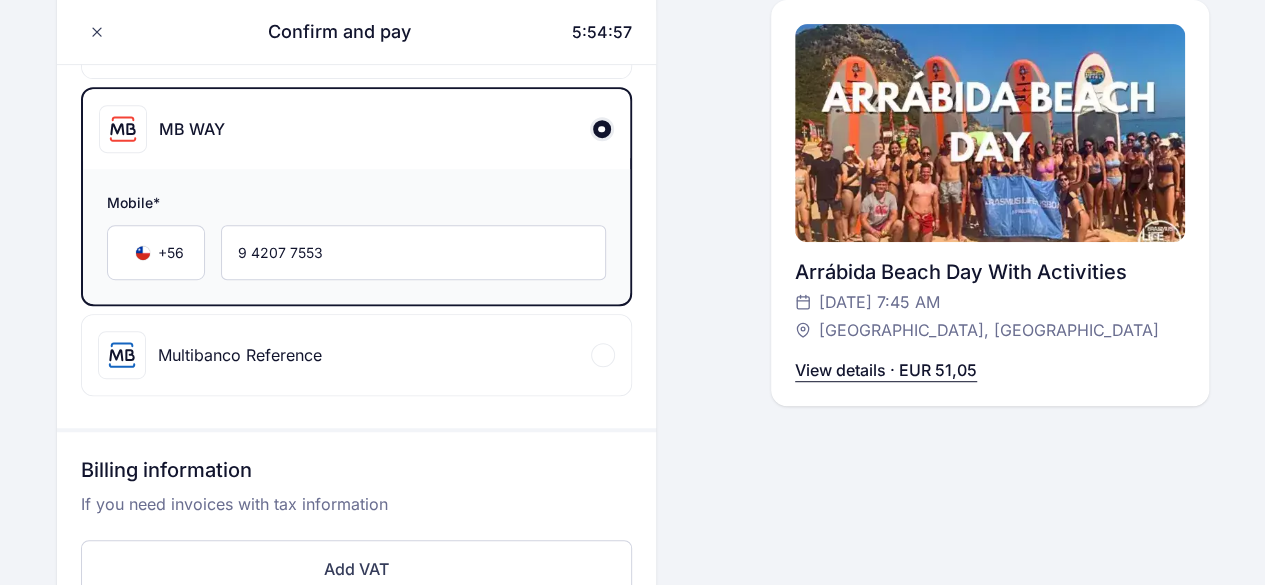 scroll, scrollTop: 392, scrollLeft: 0, axis: vertical 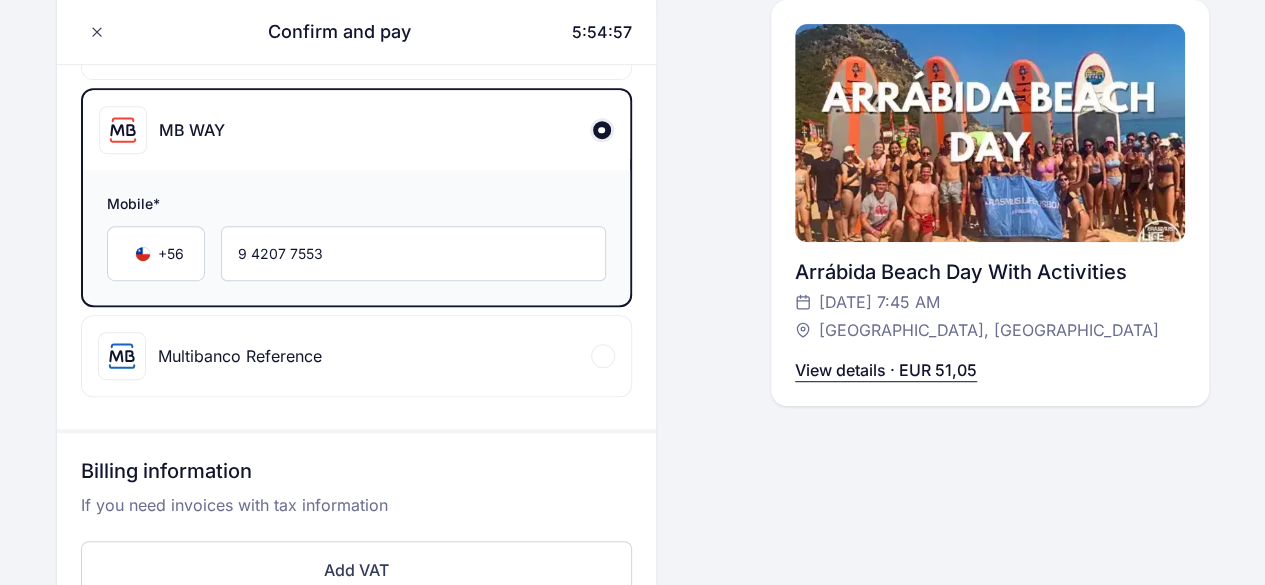 click on "Multibanco Reference" at bounding box center [356, 356] 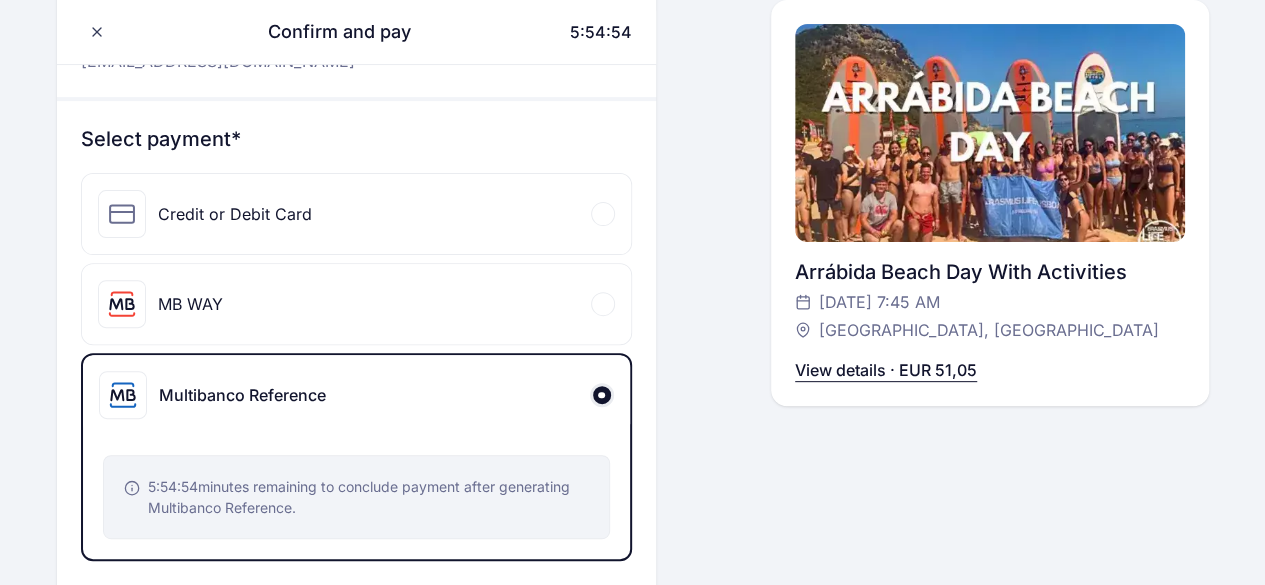 scroll, scrollTop: 204, scrollLeft: 0, axis: vertical 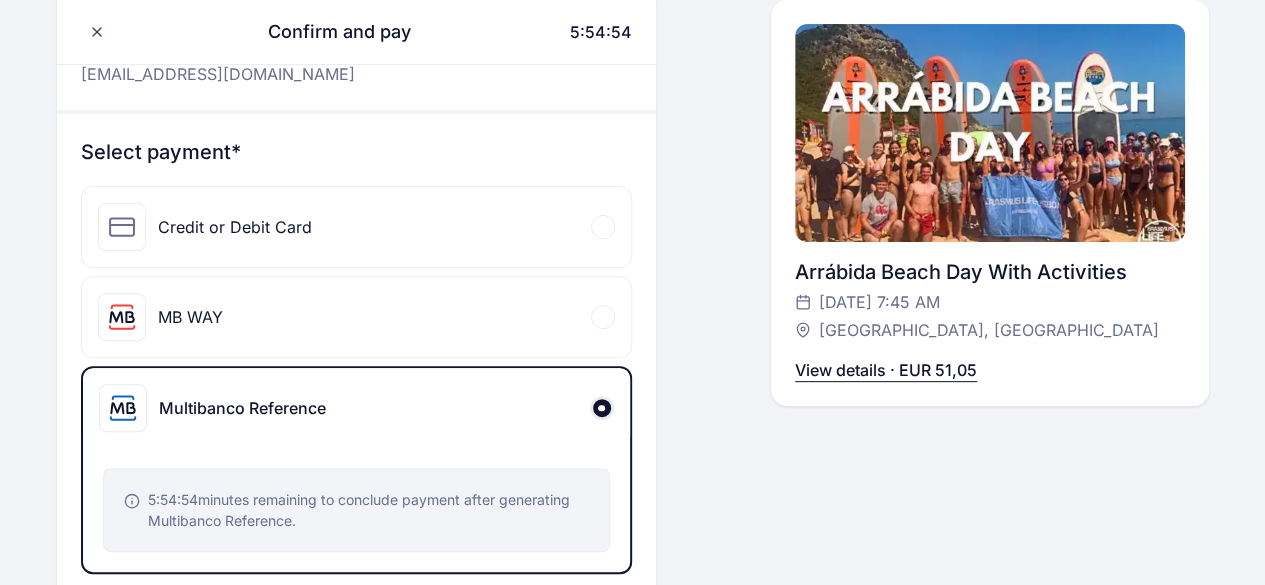 click on "Credit or Debit Card" at bounding box center (356, 227) 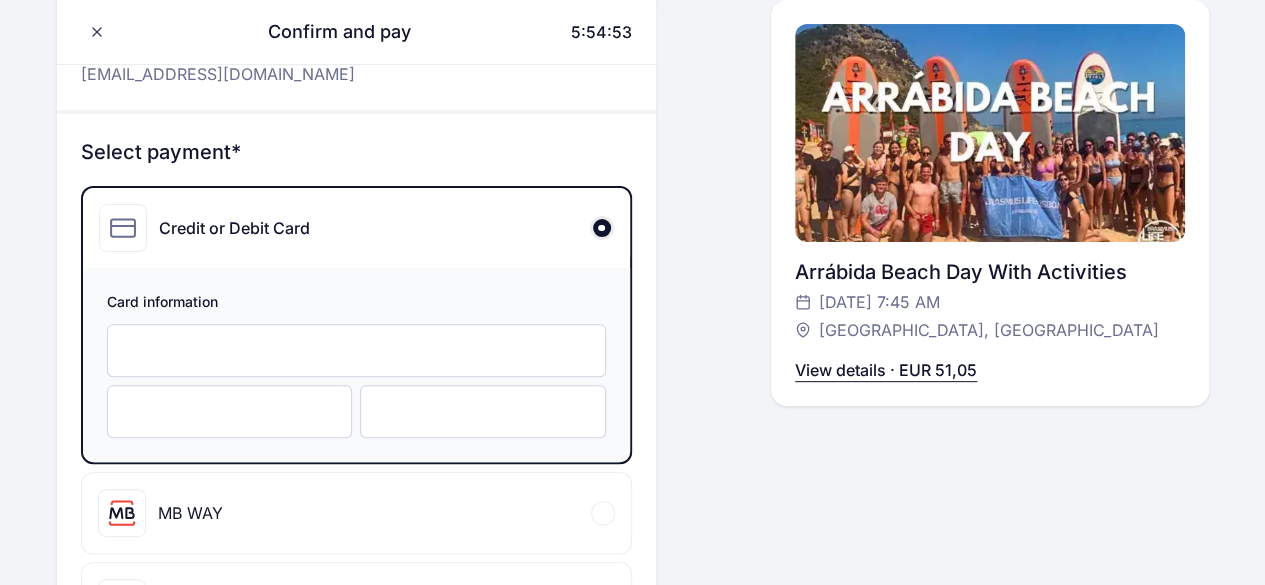 click at bounding box center (356, 411) 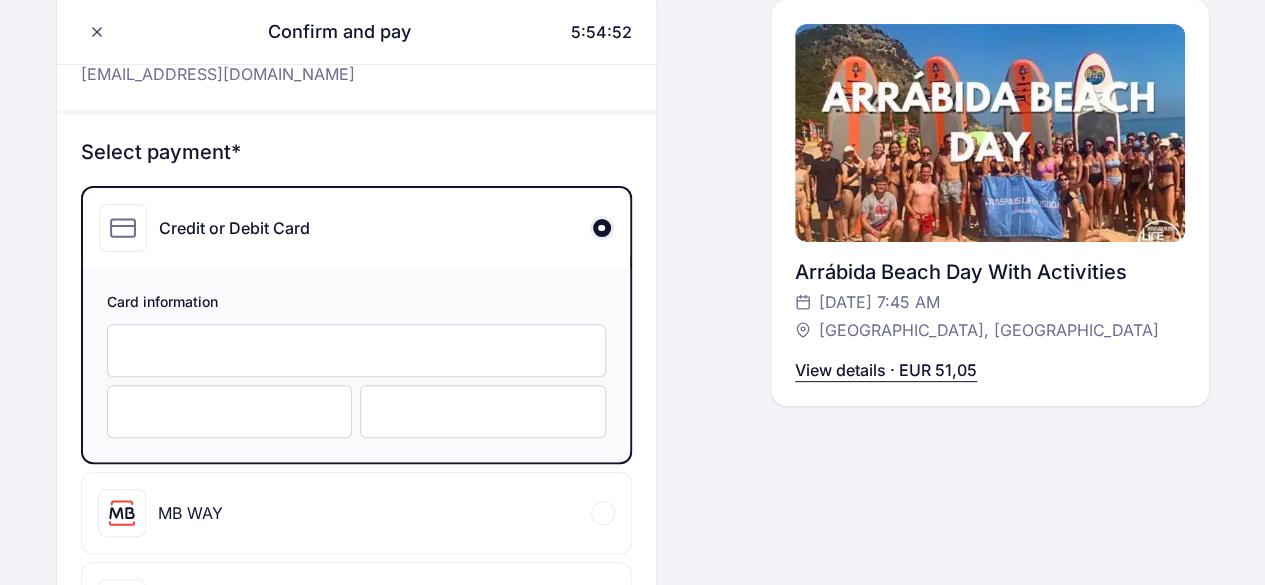 click at bounding box center [230, 411] 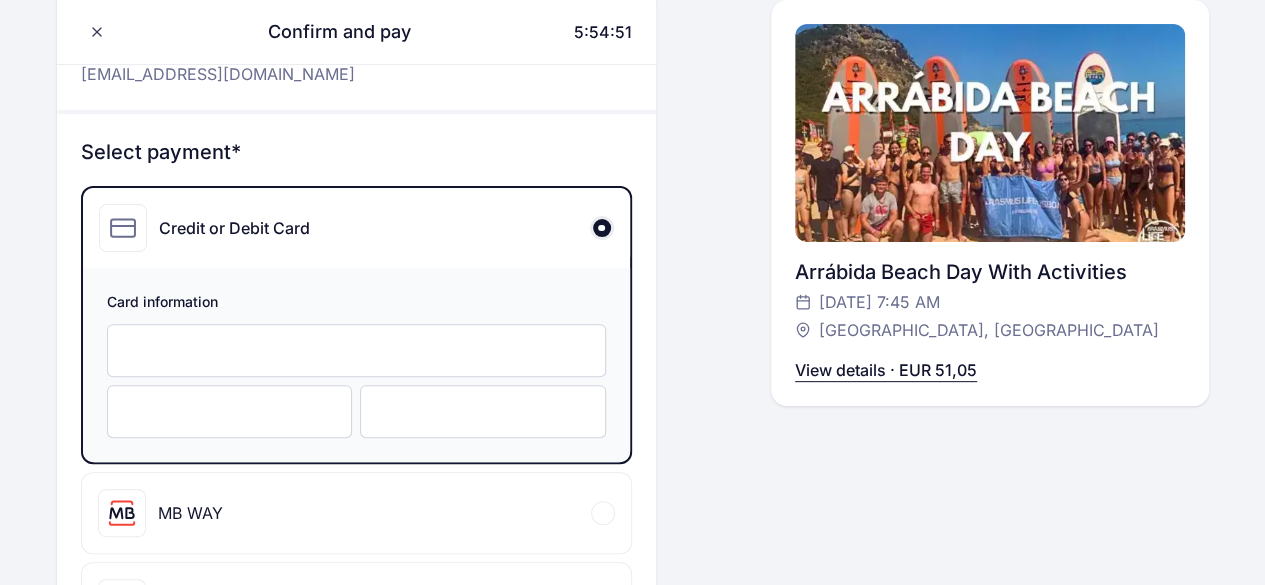 click at bounding box center (230, 411) 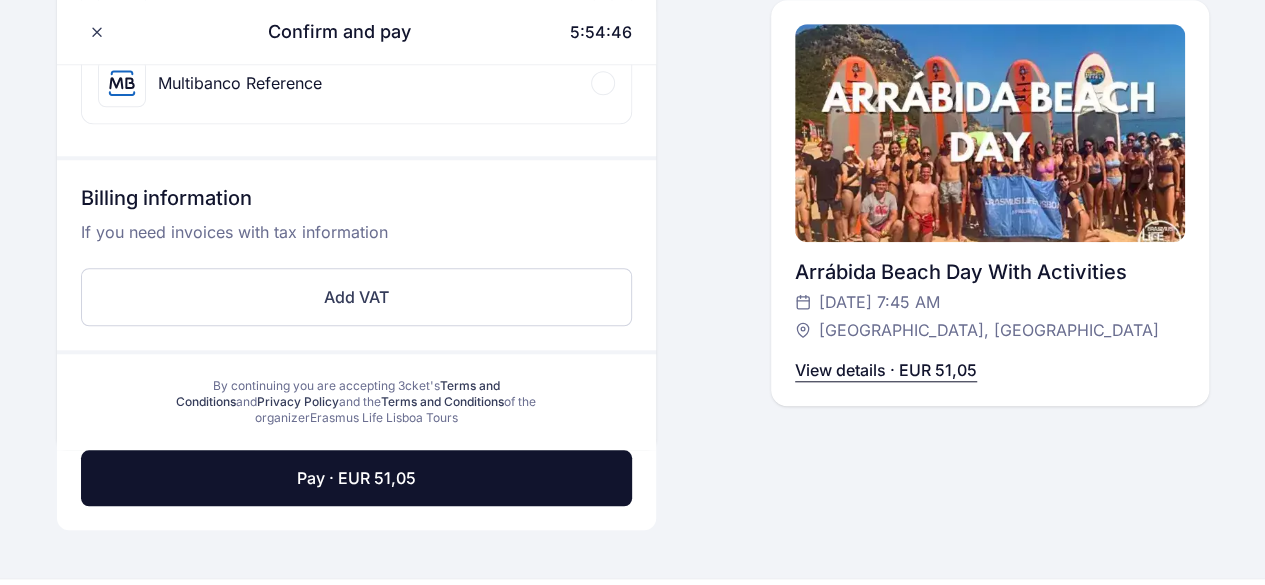 scroll, scrollTop: 730, scrollLeft: 0, axis: vertical 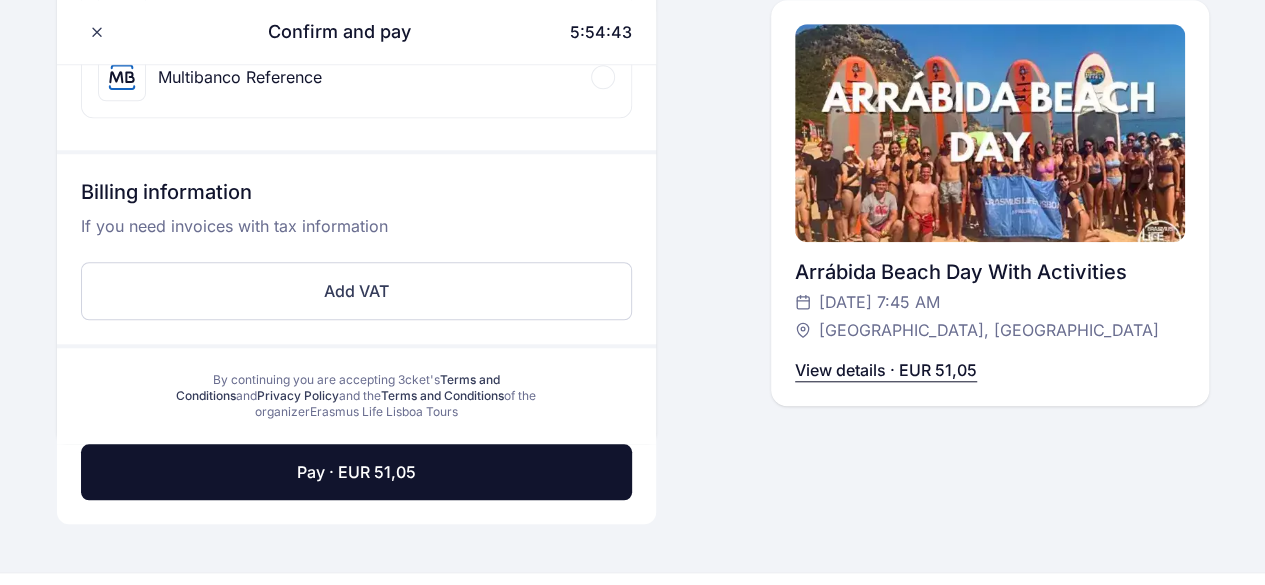 click on "By continuing you are accepting 3cket's  Terms and Conditions  and  Privacy Policy  and the  Terms and Conditions  of the organizer  Erasmus Life Lisboa Tours" at bounding box center [356, 396] 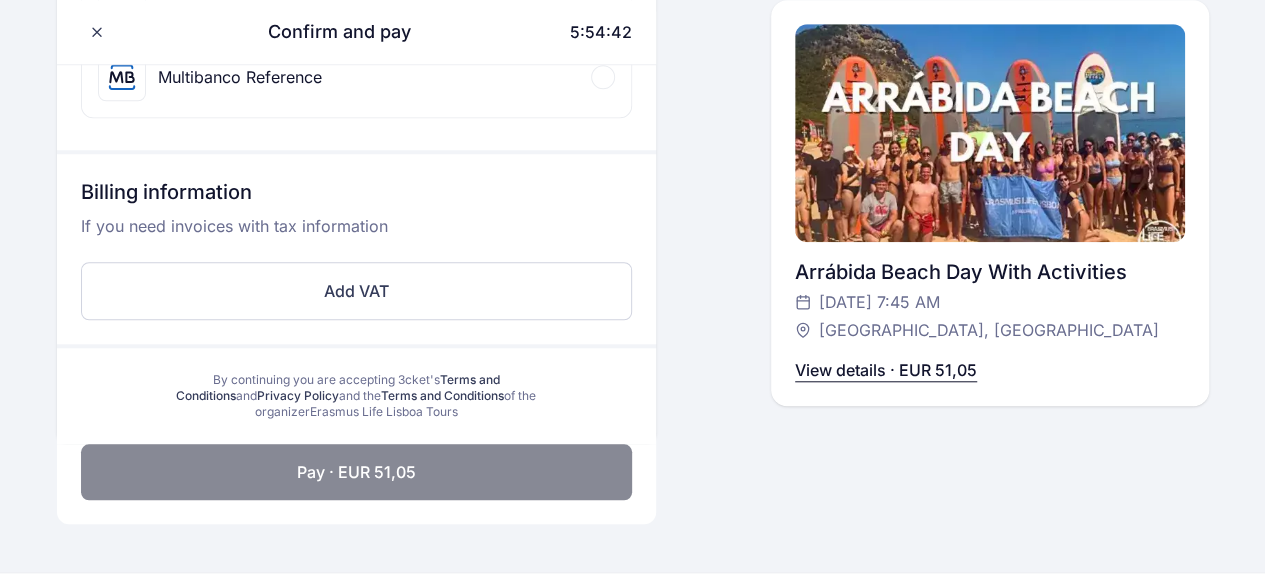 click on "Pay · EUR 51,05" 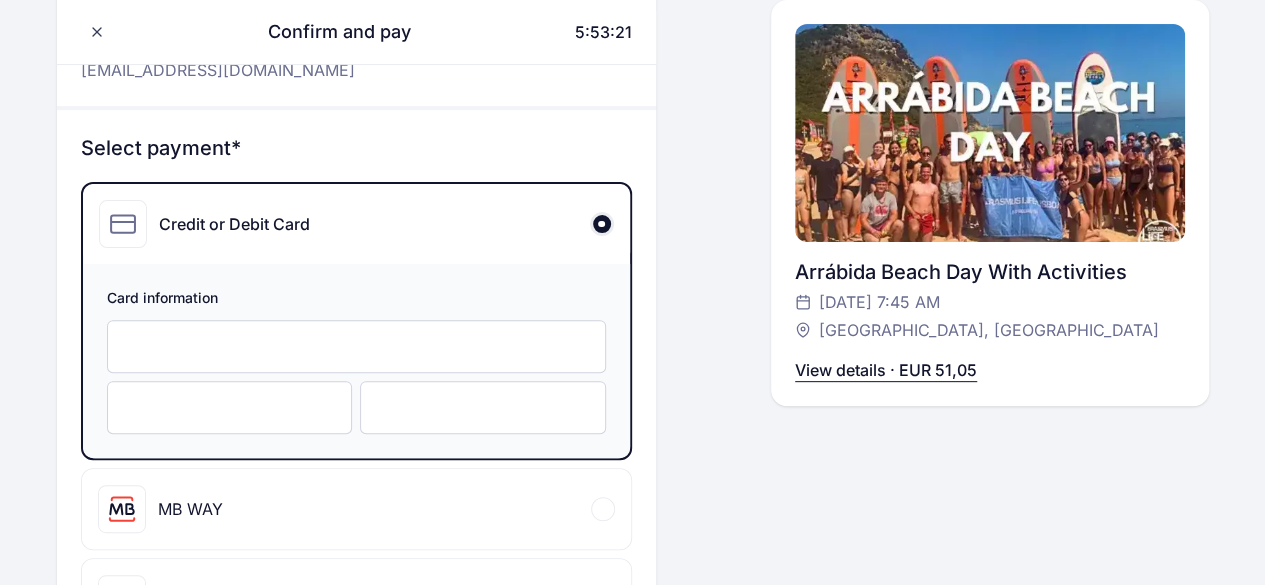 scroll, scrollTop: 206, scrollLeft: 0, axis: vertical 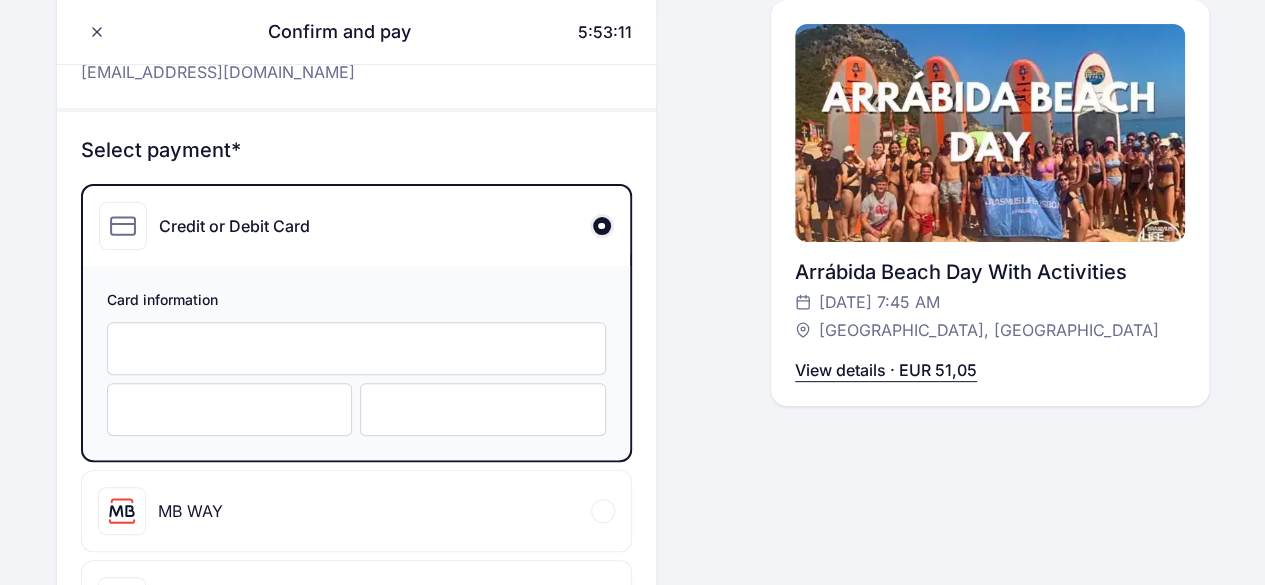 click at bounding box center [230, 409] 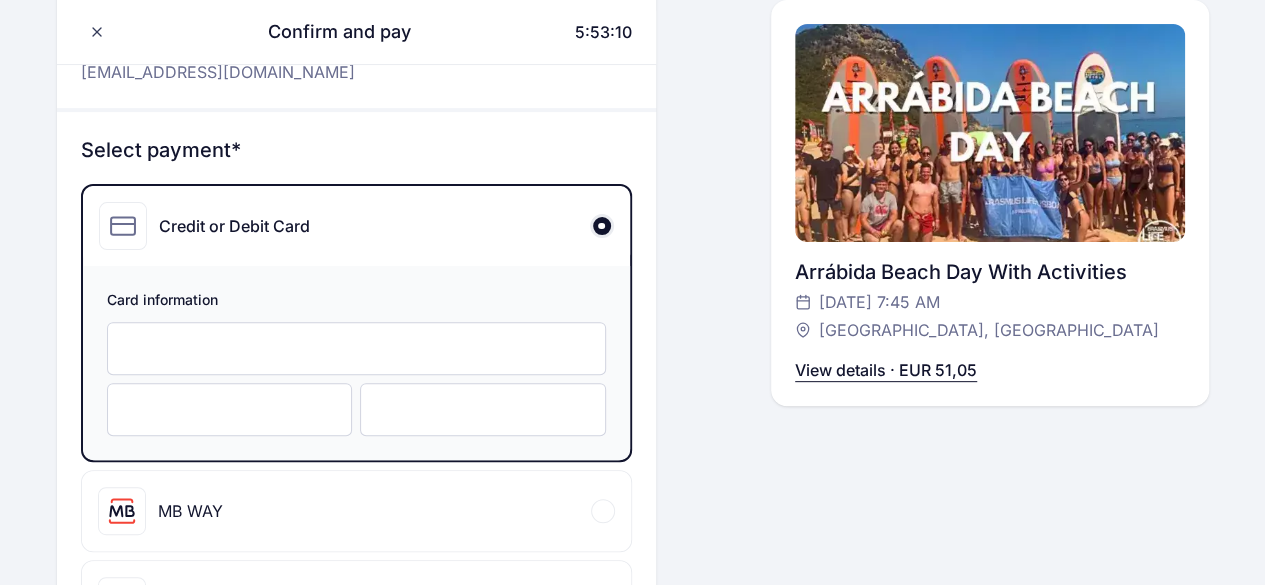 click at bounding box center [230, 409] 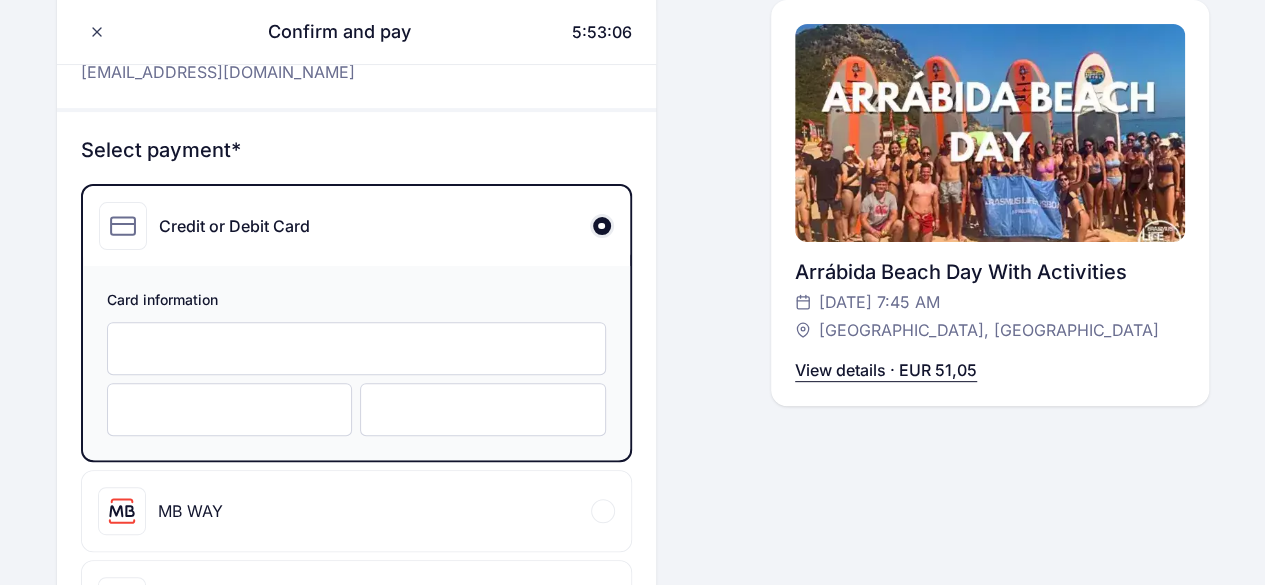 click on "English English
Português Català Español Français
Confirm and pay 5:53:06 Hello, Ignacio Briceno +569 420 775 53 ilbriceno@uc.cl Select payment*  Credit or Debit Card Card information MB WAY Mobile*  +56 ▼ 9 4207 7553 Multibanco Reference
5:53:06  minutes remaining to conclude payment after generating Multibanco Reference. Billing information If you need invoices with tax information Add VAT By continuing you are accepting 3cket's  Terms and Conditions  and  Privacy Policy  and the  Terms and Conditions  of the organizer  Erasmus Life Lisboa Tours
Confirm and pay 5:53:06 Hello, Ignacio Briceno +569 420 775 53 ilbriceno@uc.cl Arrábida Beach Day With Activities
Saturday, 30 Aug at 7:45 AM
Restauradores Square, Lisboa View details · EUR 51,05 View details · EUR 51,05 Pay · EUR 51,05
Need help?  help@3cket.com Privacy Policy Terms and Conditions  ©3cket" at bounding box center (632, 524) 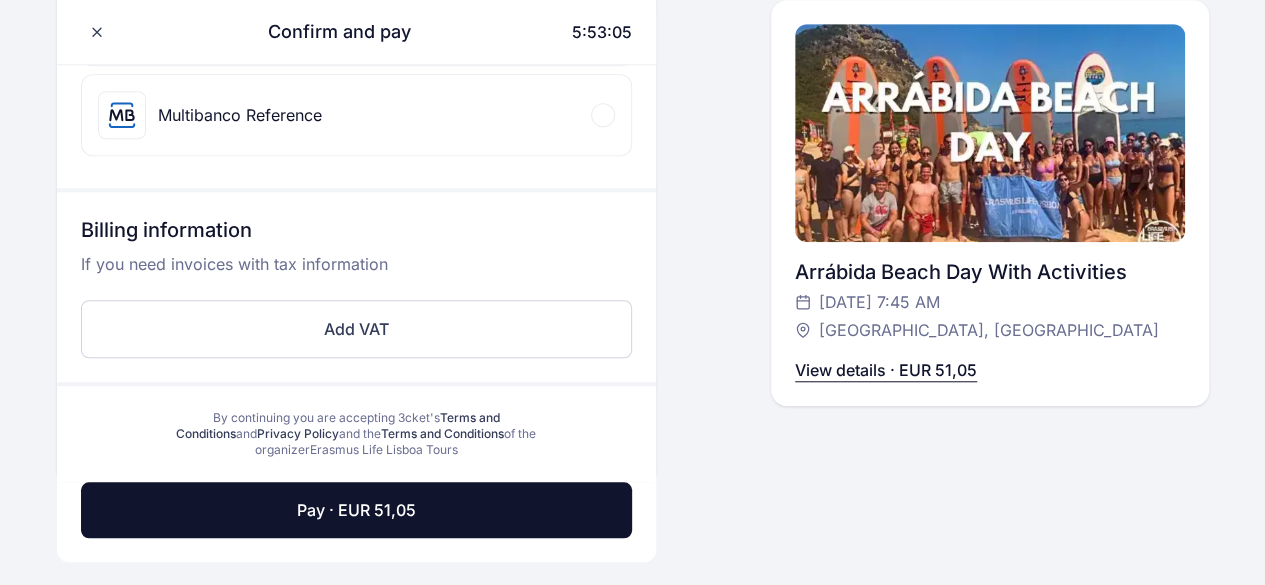 scroll, scrollTop: 696, scrollLeft: 0, axis: vertical 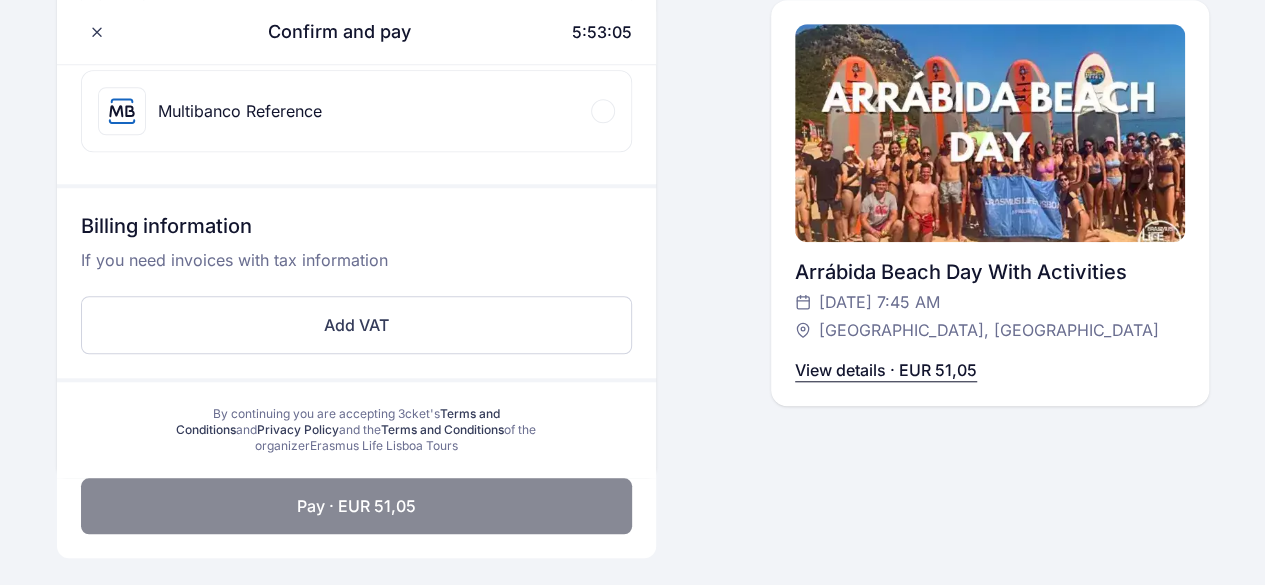 click on "Pay · EUR 51,05" at bounding box center [356, 506] 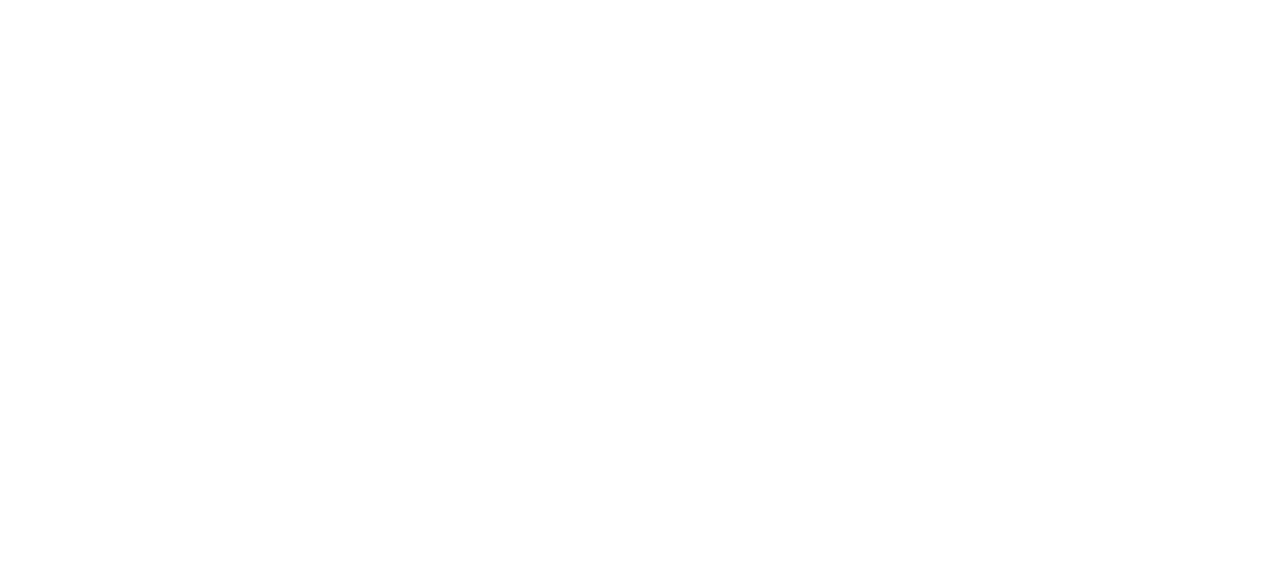 scroll, scrollTop: 0, scrollLeft: 0, axis: both 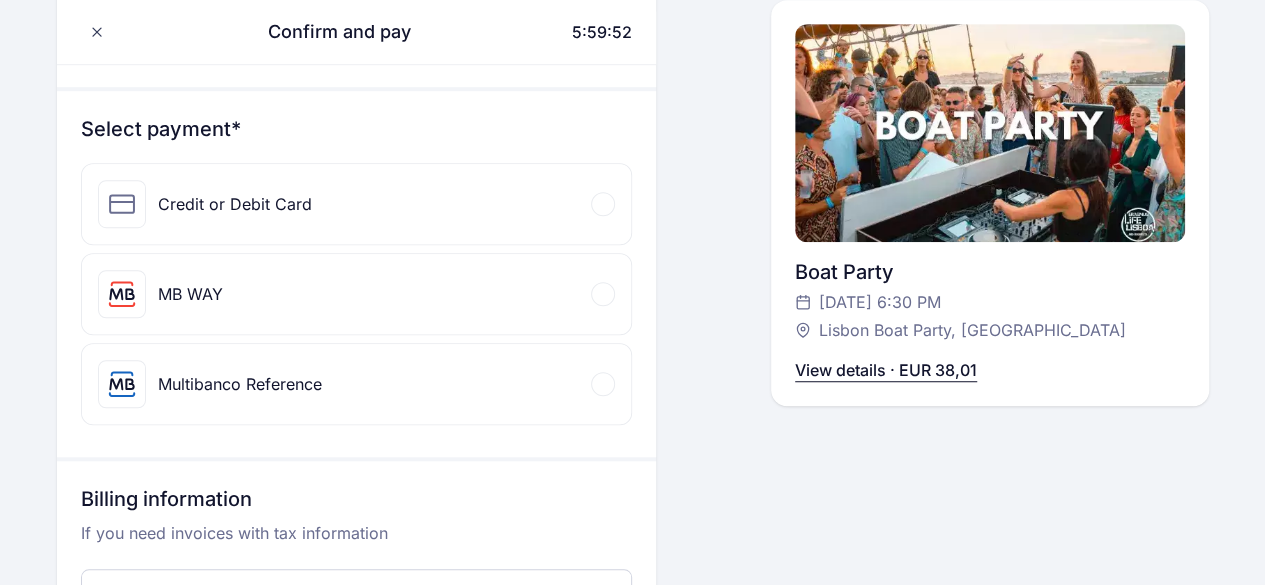 click on "Credit or Debit Card" at bounding box center (356, 204) 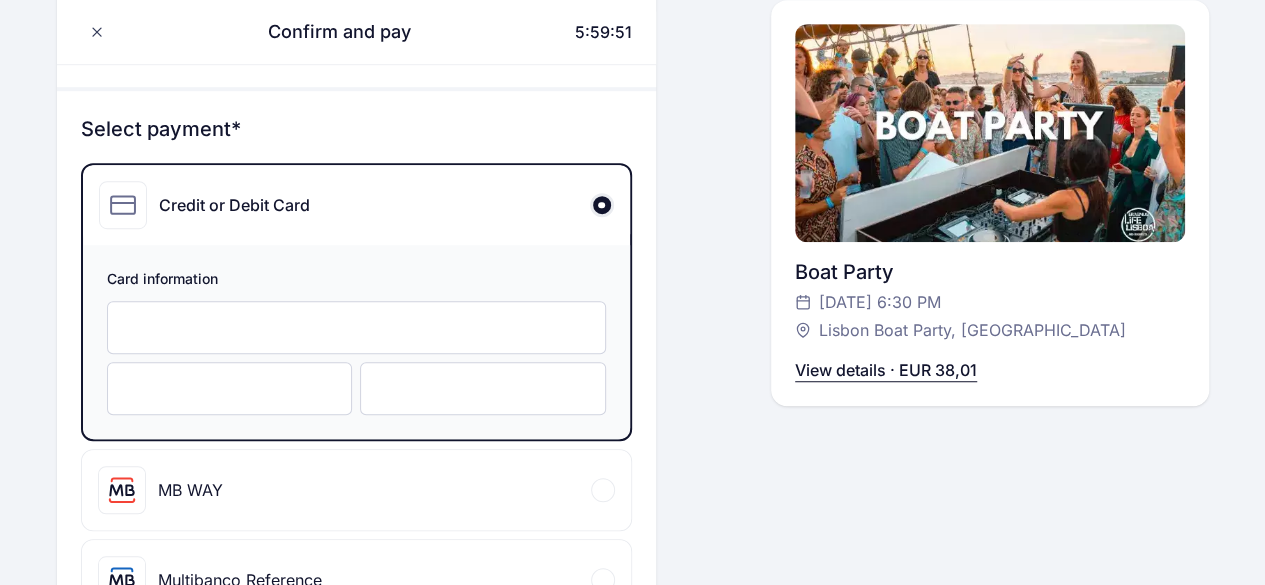 click at bounding box center (356, 327) 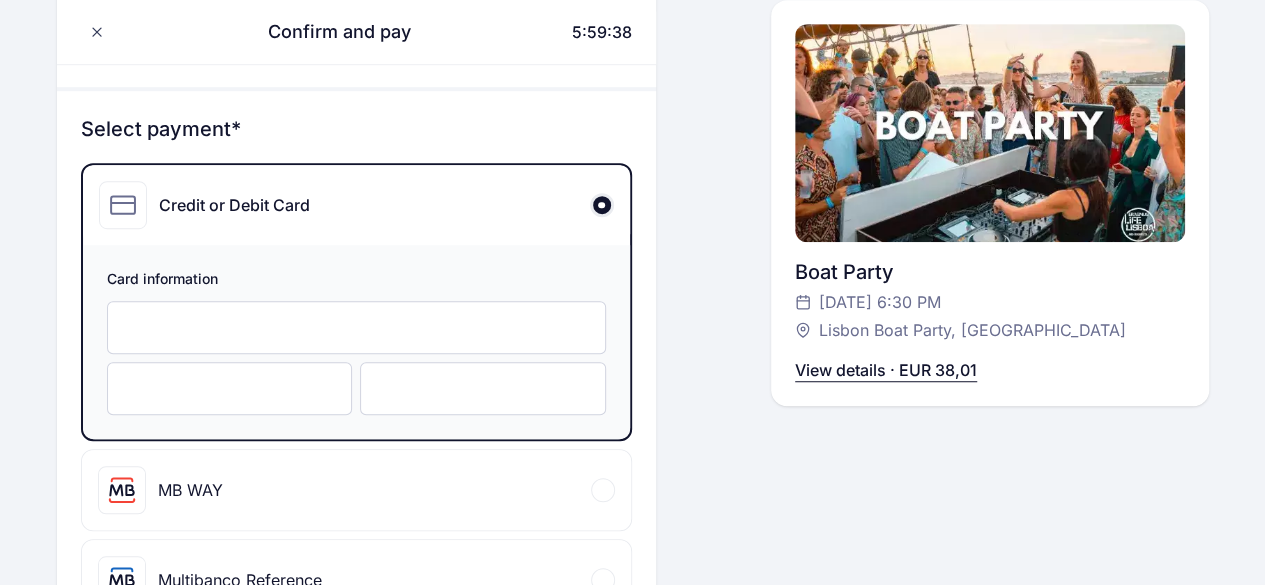 click at bounding box center [230, 388] 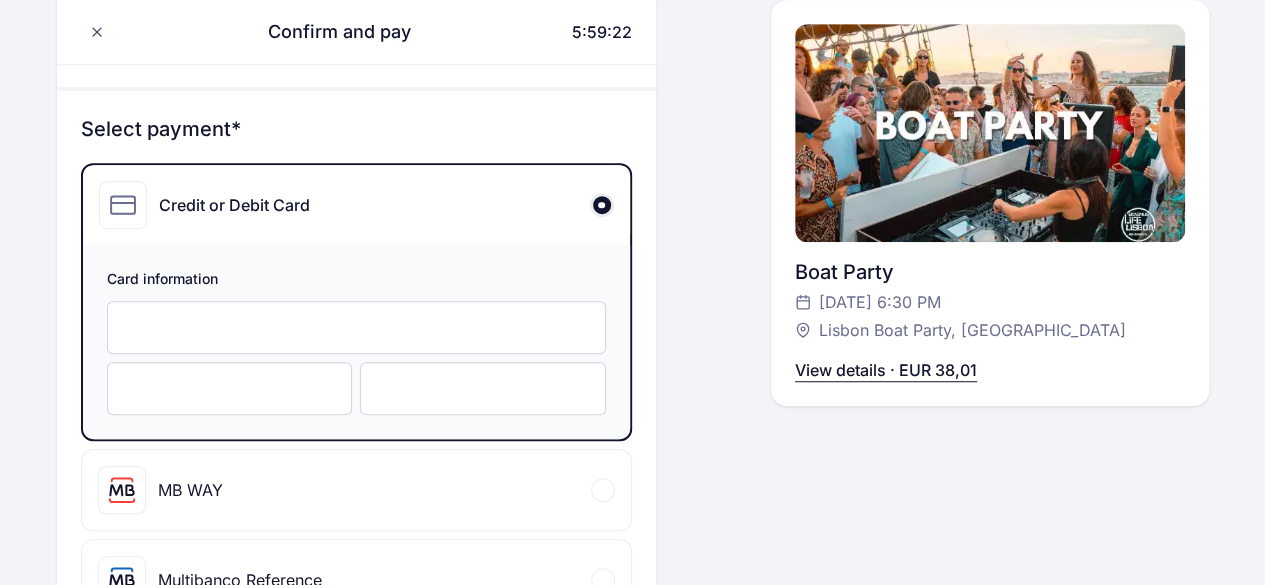 click at bounding box center (483, 388) 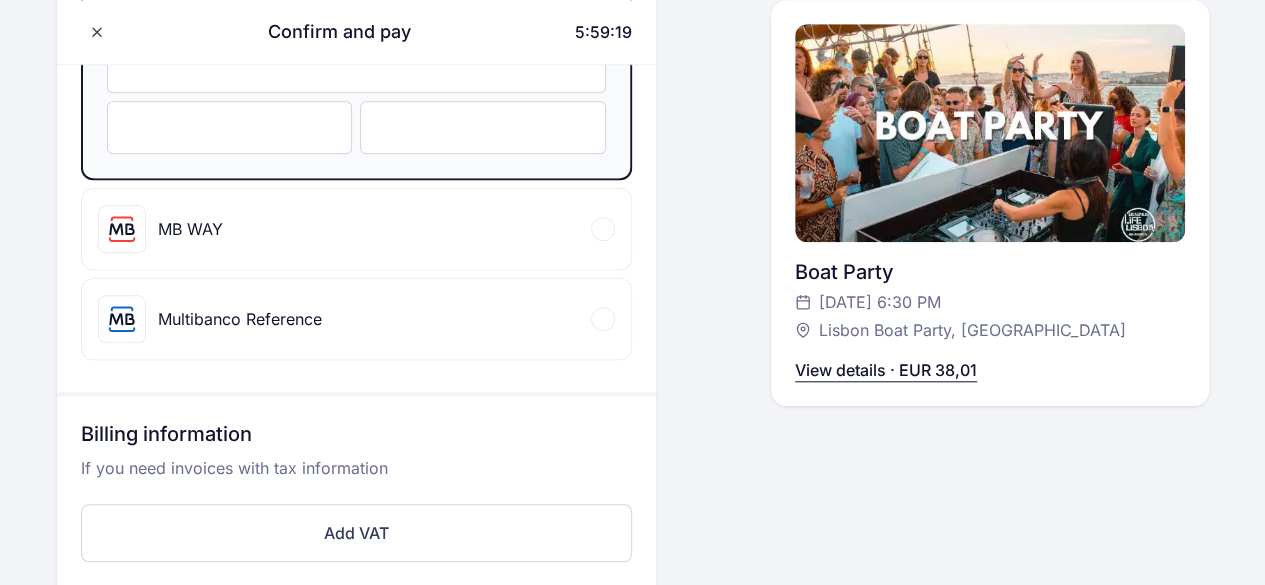 scroll, scrollTop: 1164, scrollLeft: 0, axis: vertical 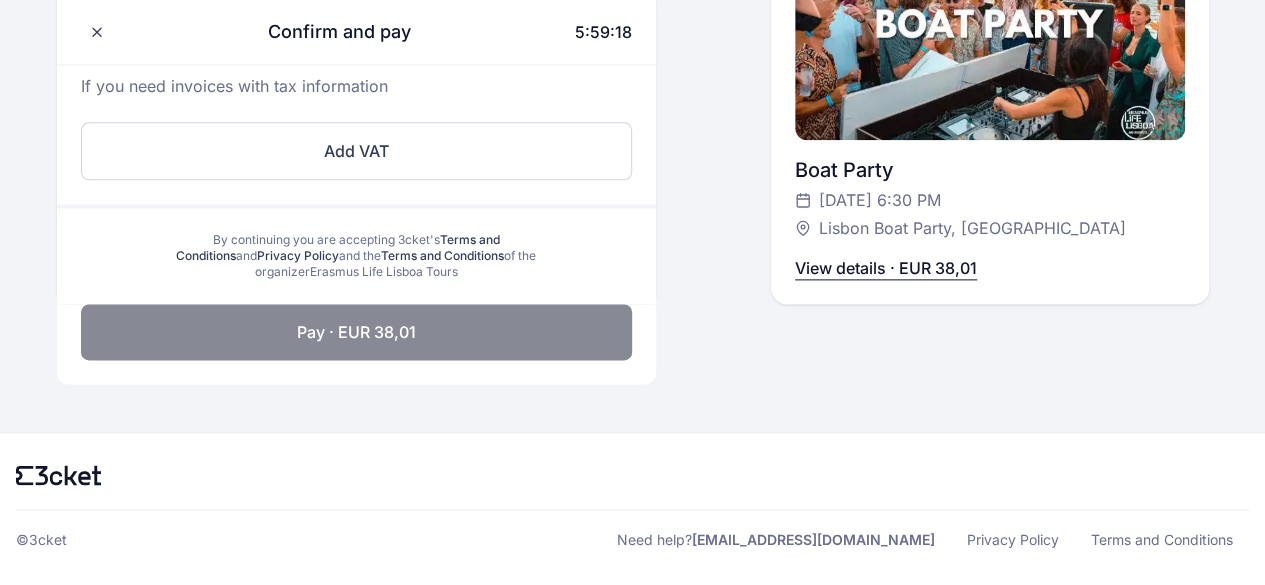 click on "Pay · EUR 38,01" at bounding box center (356, 332) 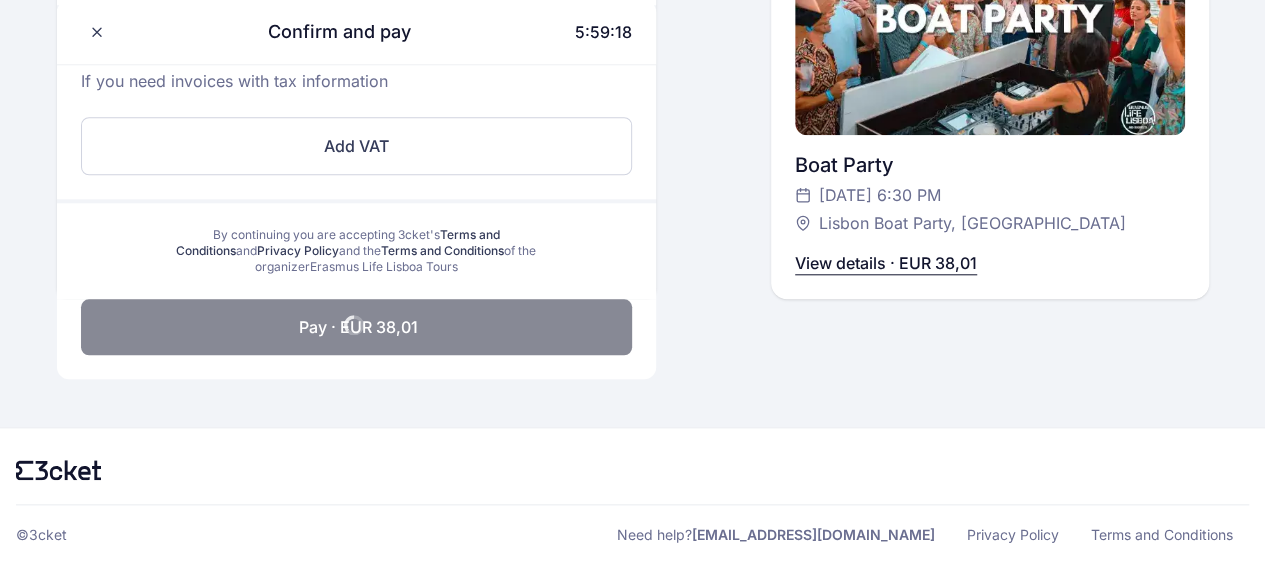 scroll, scrollTop: 870, scrollLeft: 0, axis: vertical 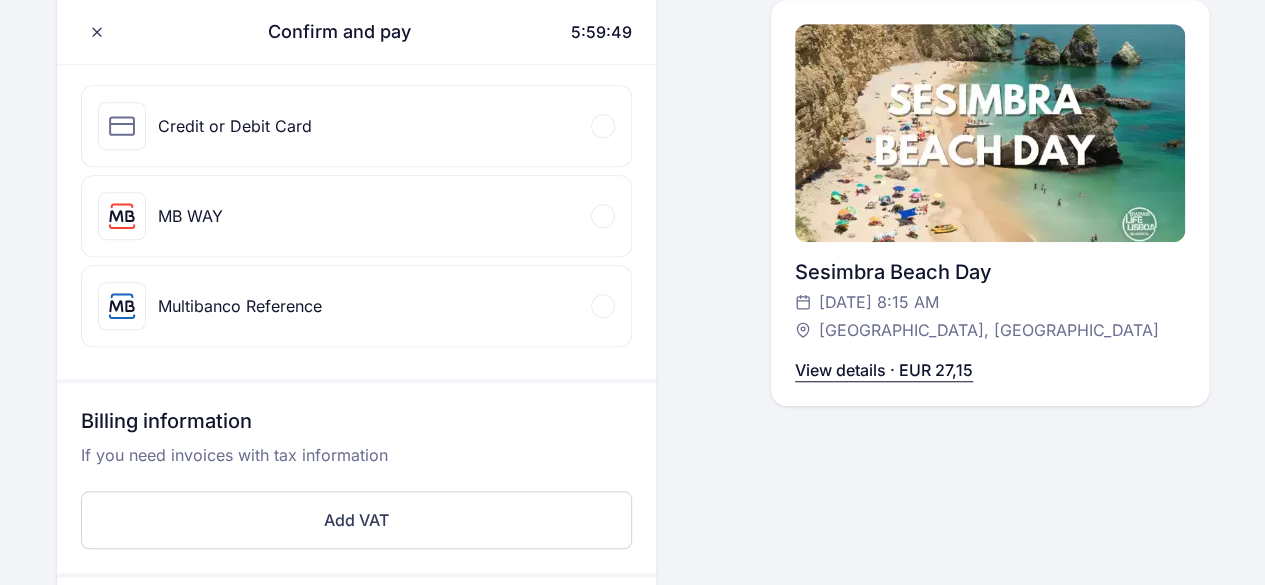 click on "Credit or Debit Card" at bounding box center (356, 126) 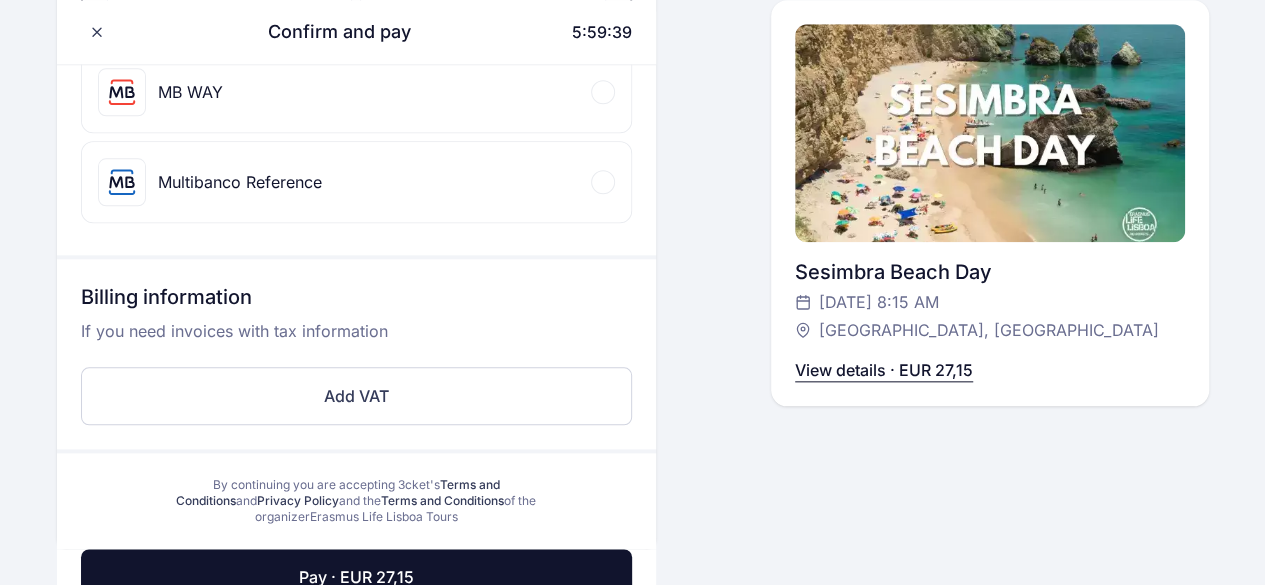 scroll, scrollTop: 920, scrollLeft: 0, axis: vertical 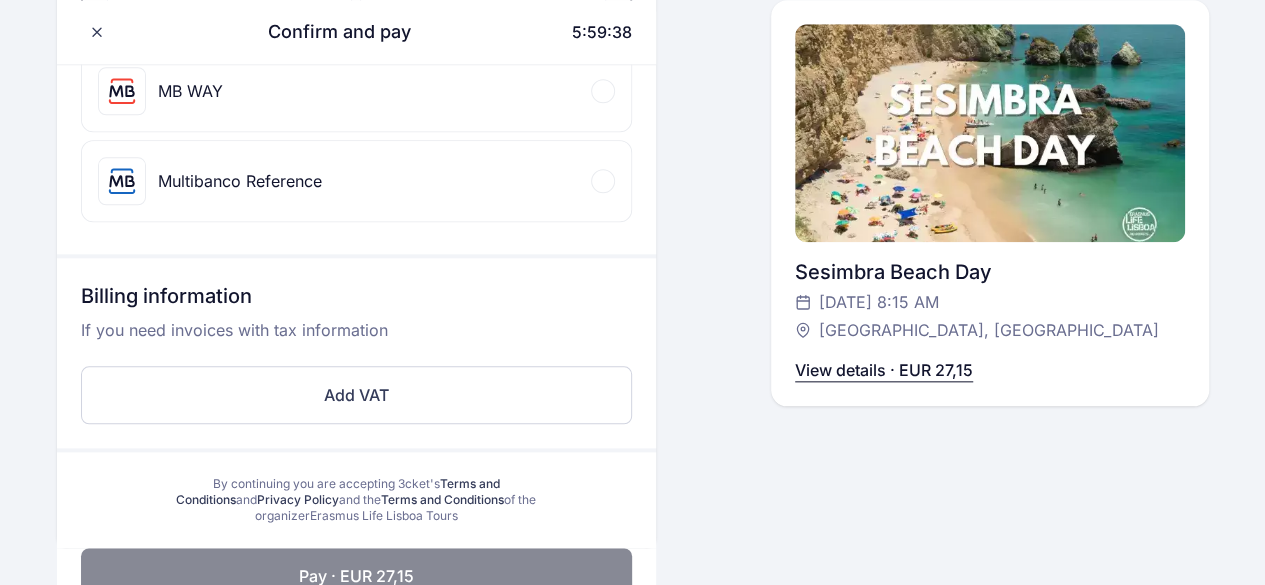drag, startPoint x: 388, startPoint y: 304, endPoint x: 296, endPoint y: 566, distance: 277.68326 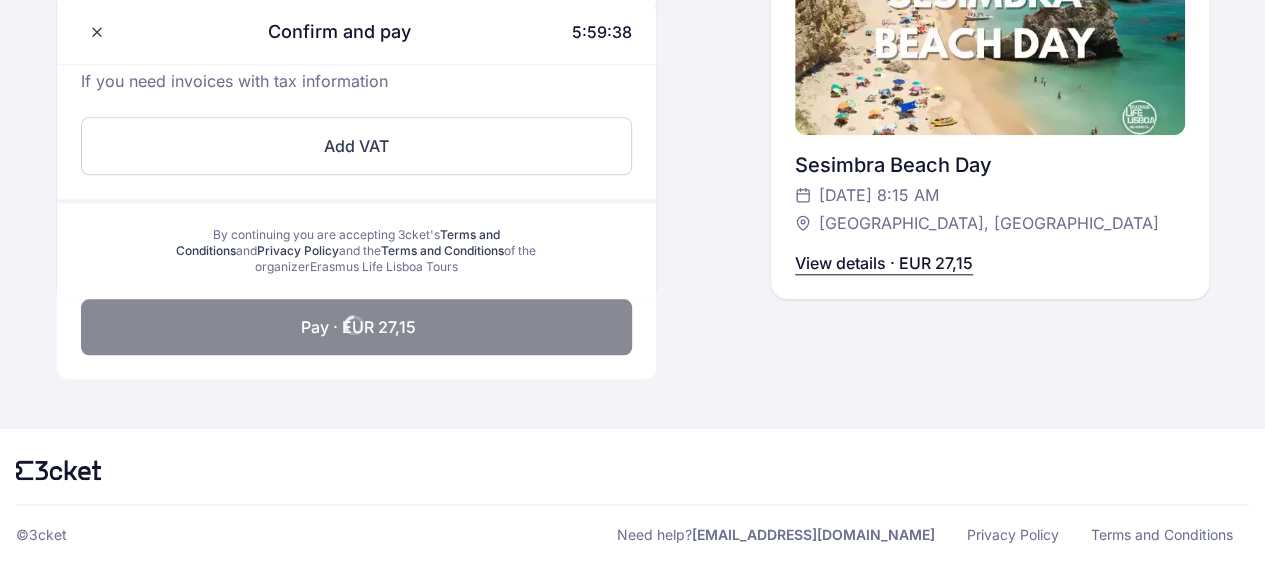 scroll, scrollTop: 626, scrollLeft: 0, axis: vertical 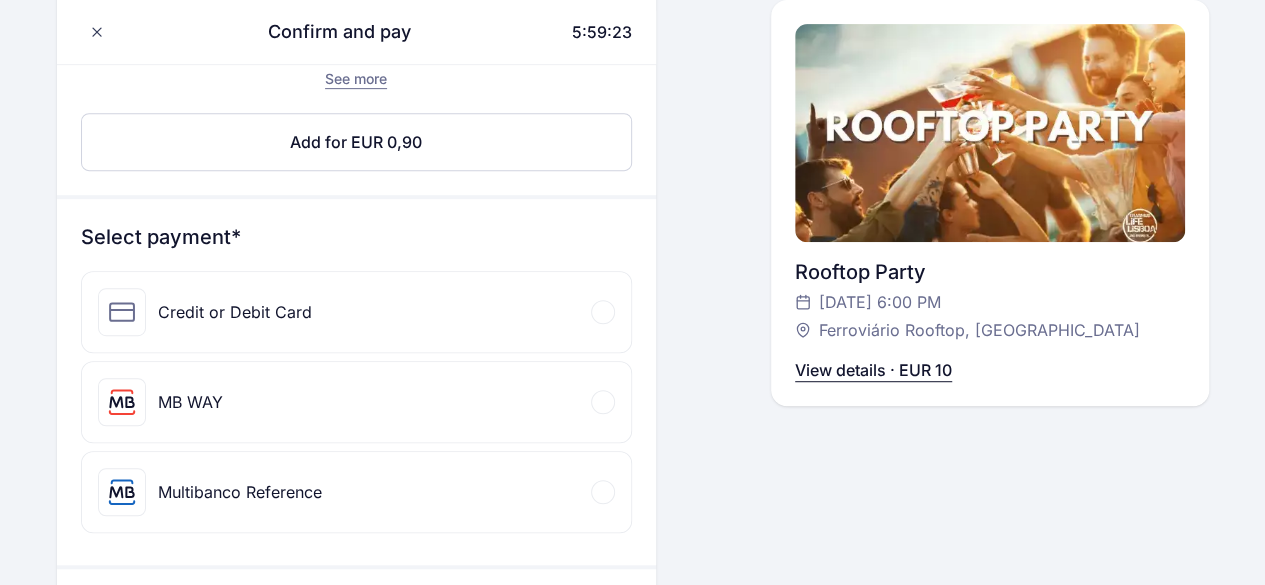 click on "Credit or Debit Card" at bounding box center (356, 312) 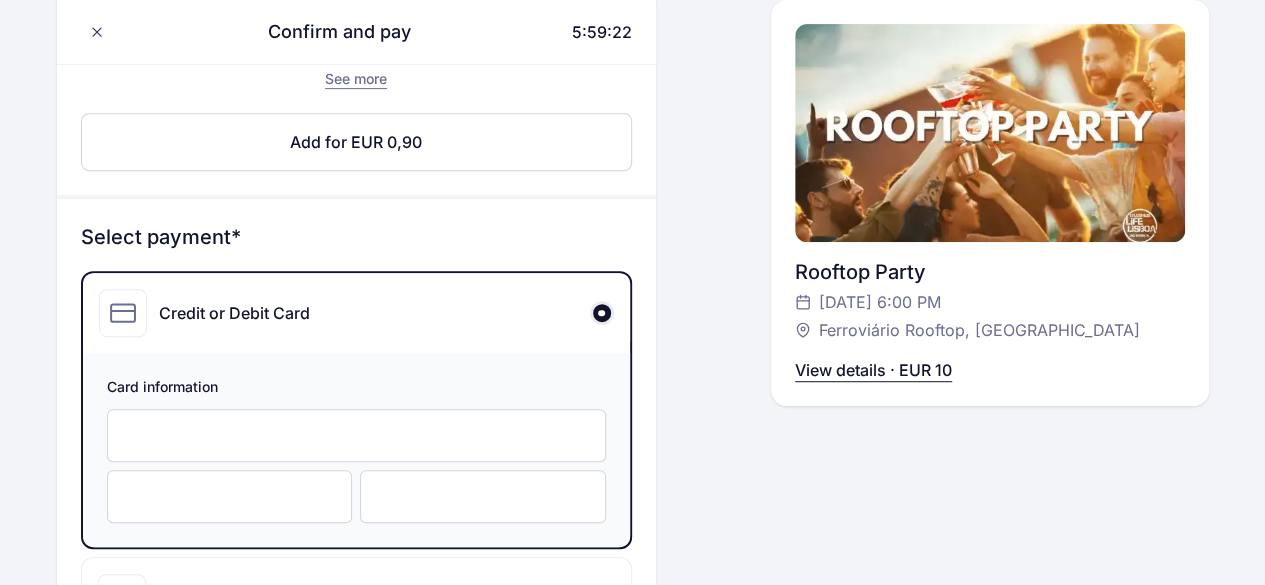 click at bounding box center (356, 435) 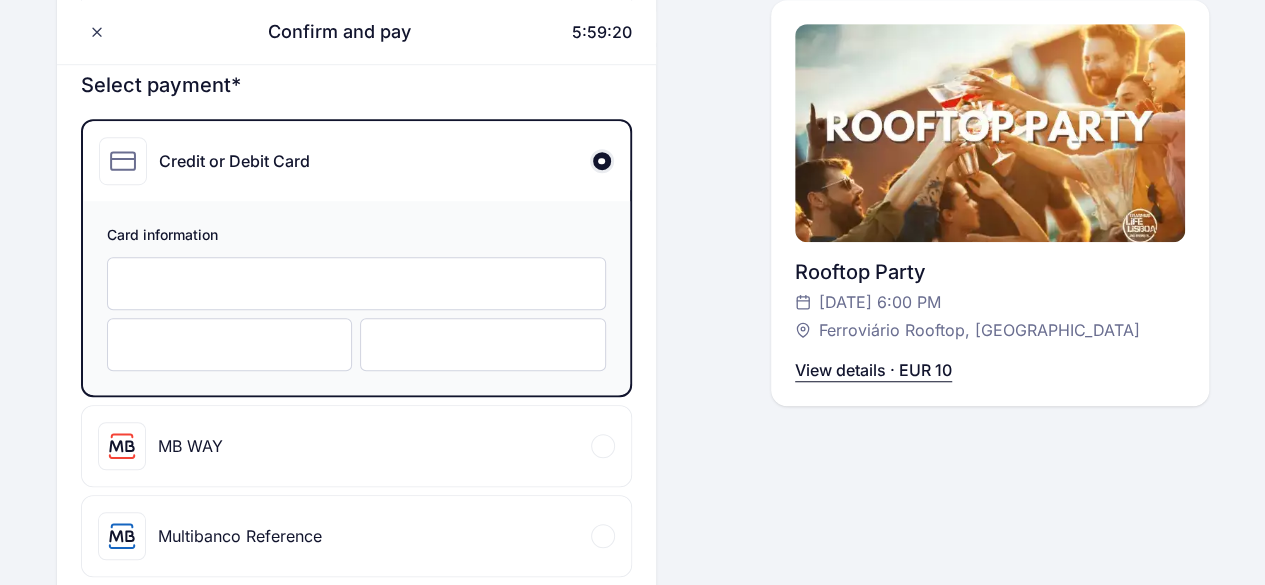scroll, scrollTop: 571, scrollLeft: 0, axis: vertical 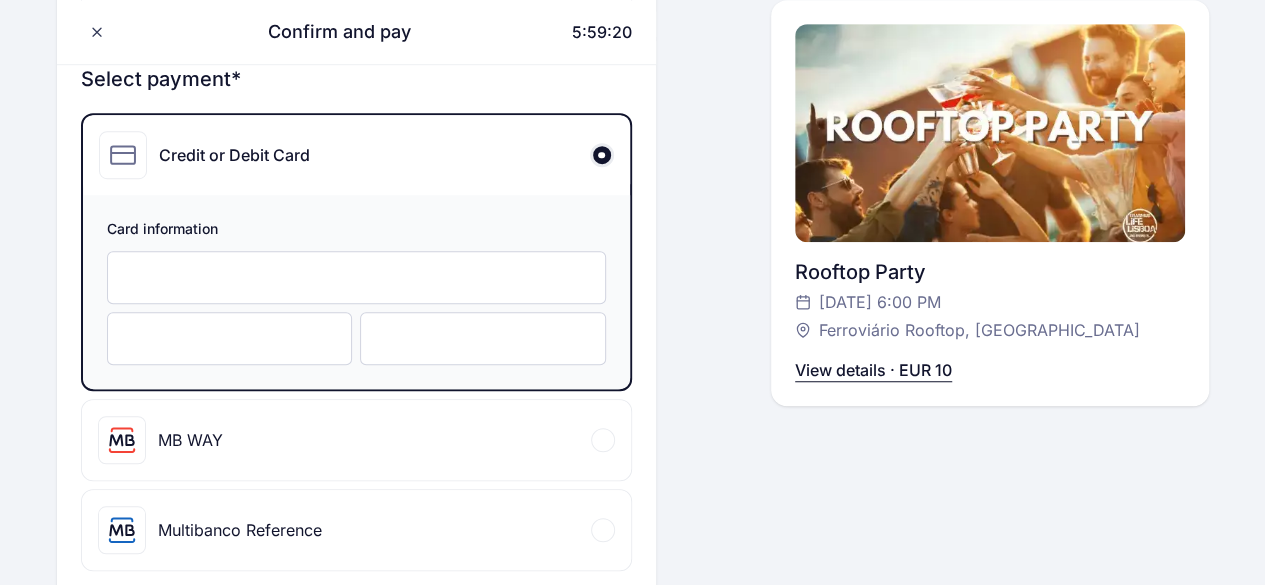 click at bounding box center (230, 338) 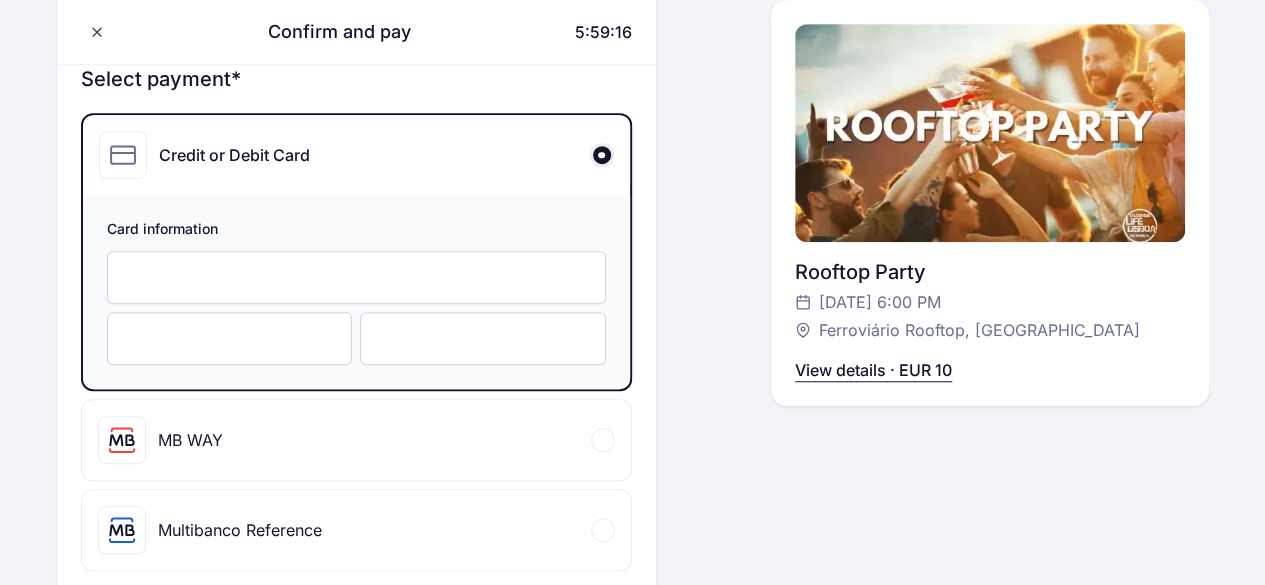 click at bounding box center (483, 338) 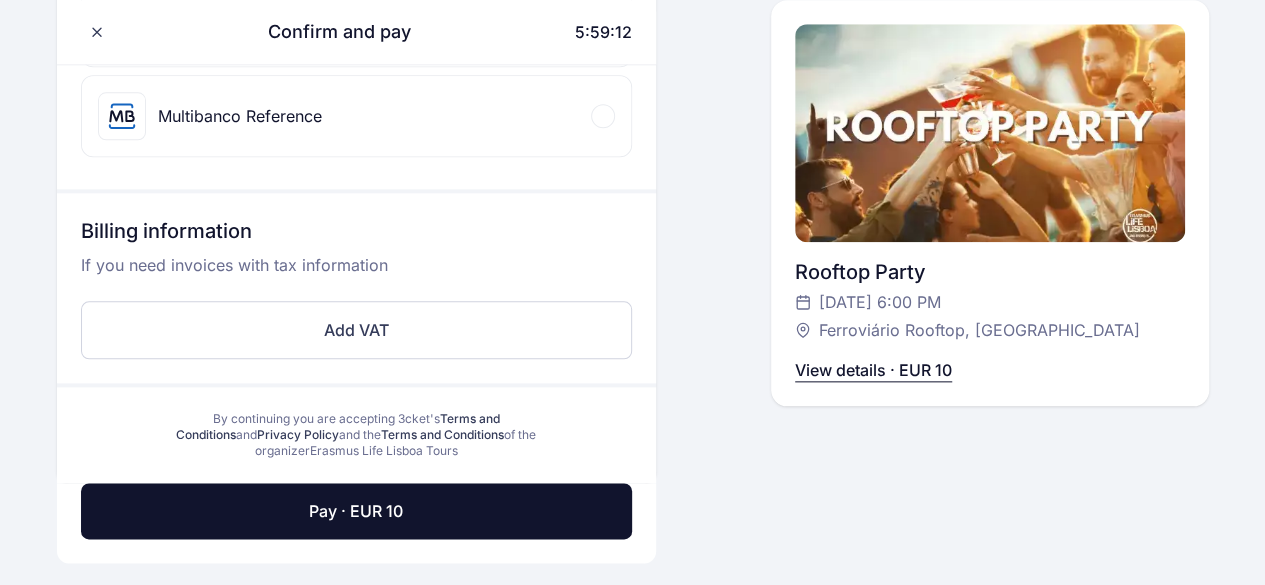 scroll, scrollTop: 987, scrollLeft: 0, axis: vertical 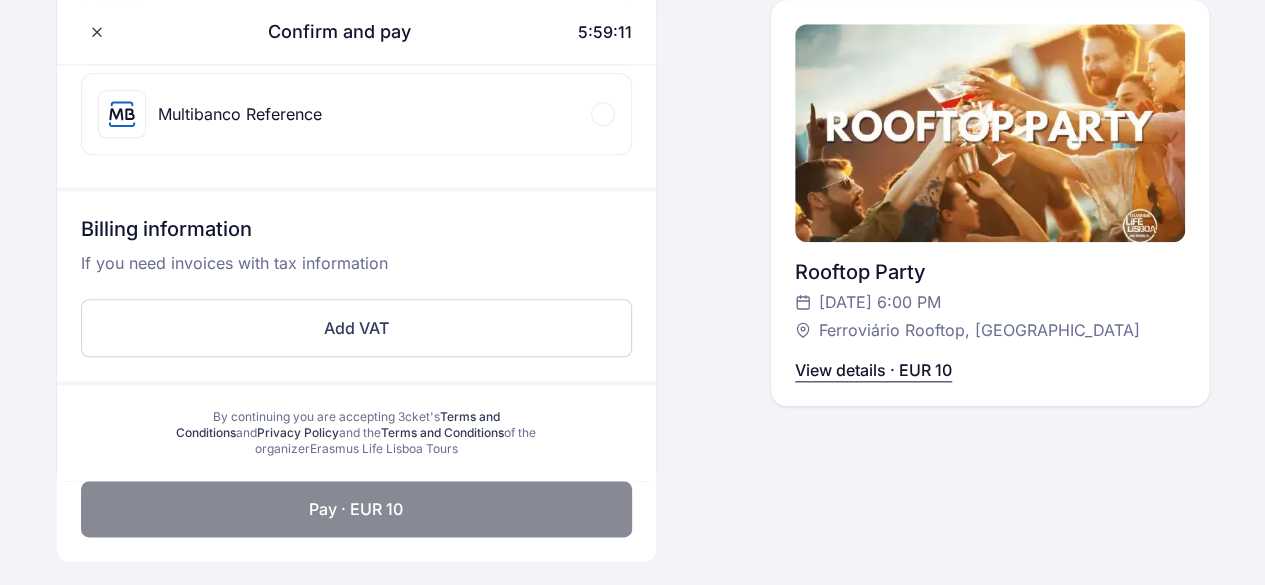 click on "Pay · EUR 10" 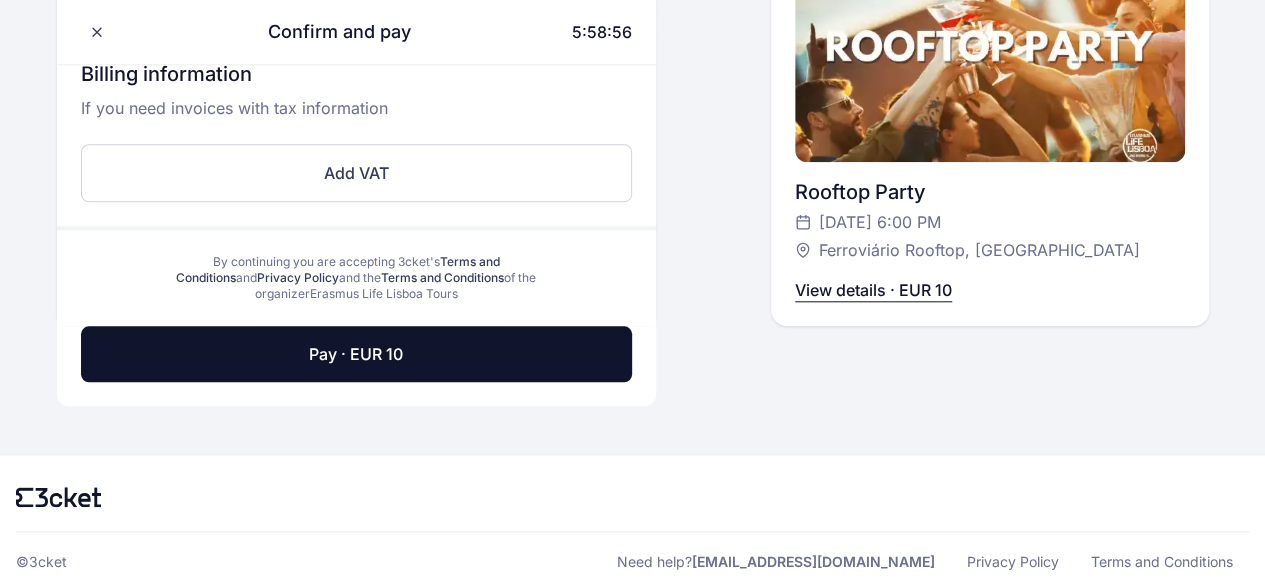 scroll, scrollTop: 848, scrollLeft: 0, axis: vertical 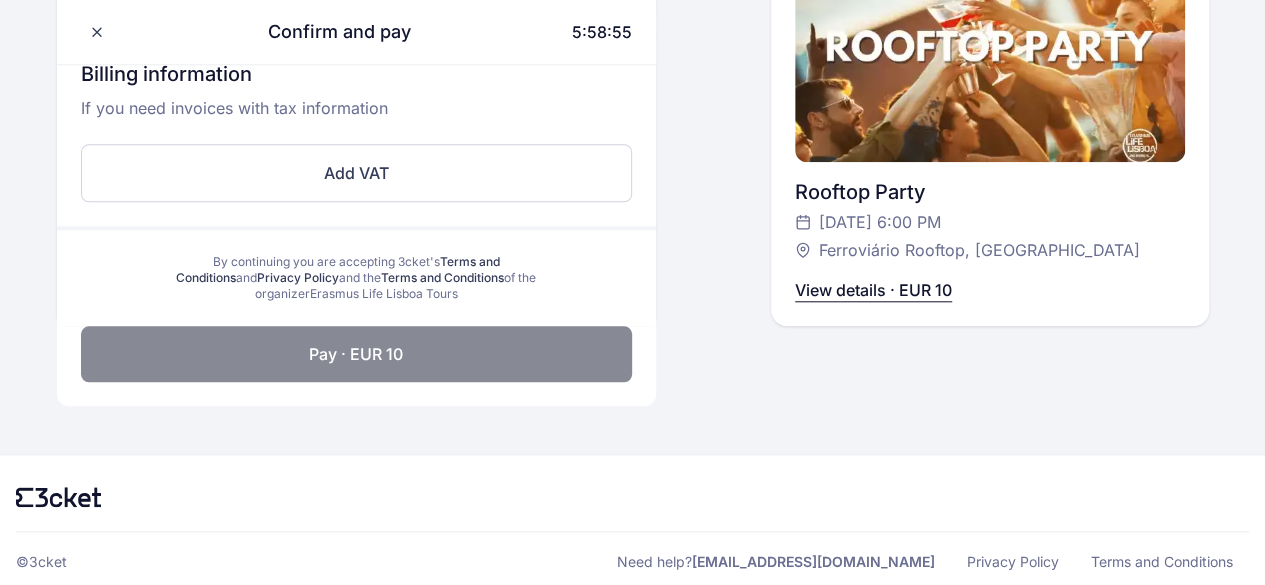 click on "Pay · EUR 10" at bounding box center (356, 354) 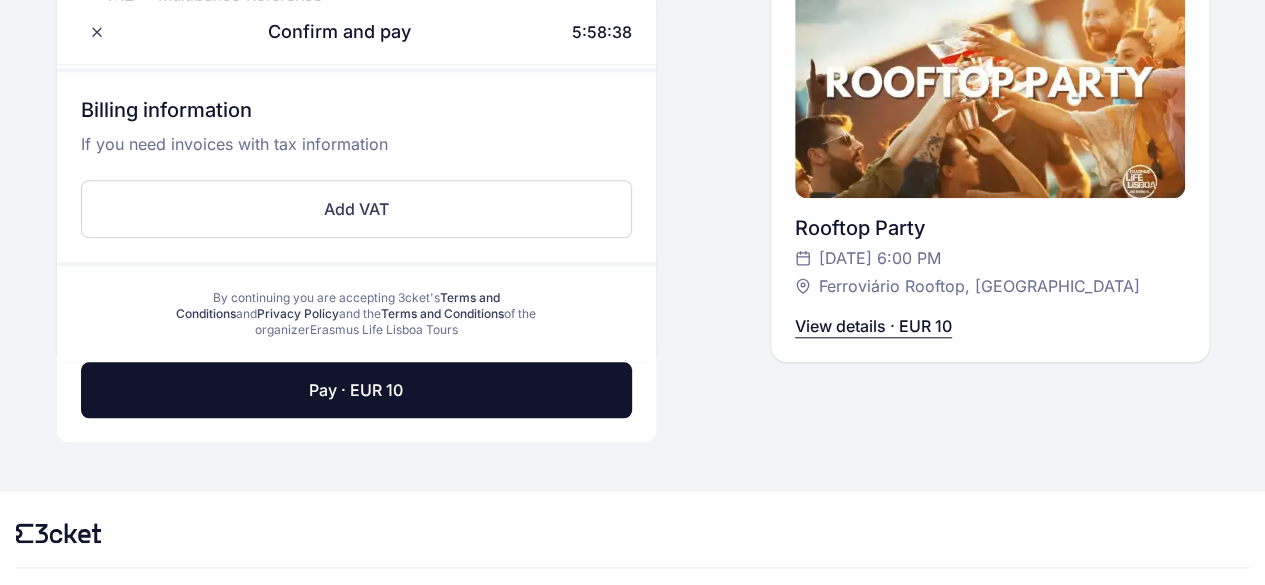 scroll, scrollTop: 820, scrollLeft: 0, axis: vertical 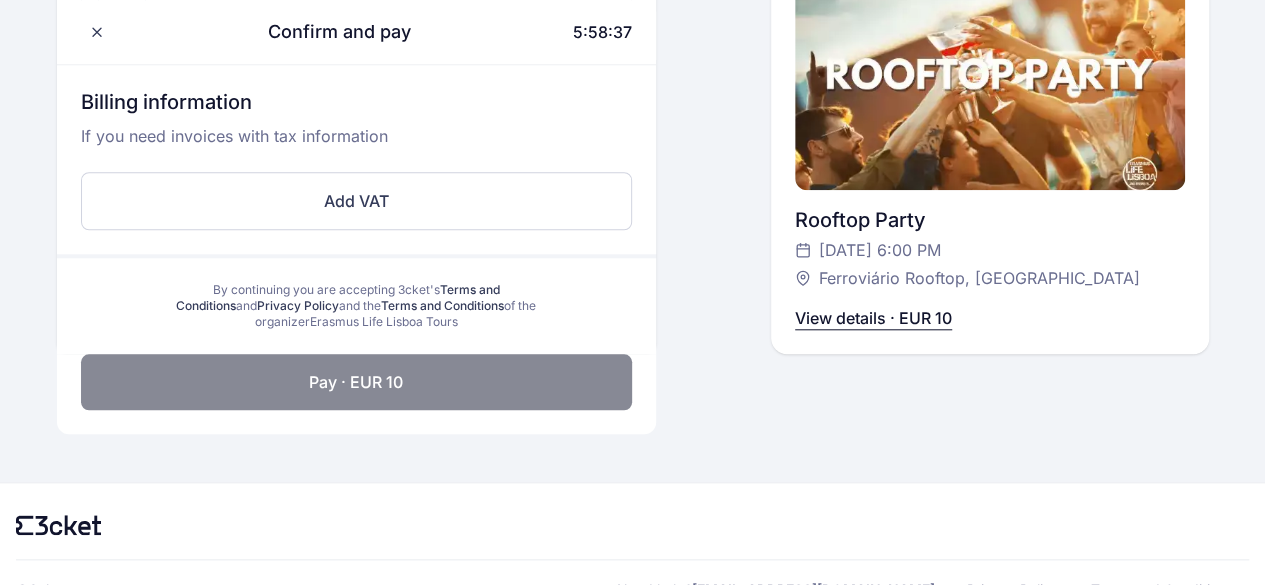 click on "Pay · EUR 10" at bounding box center (356, 382) 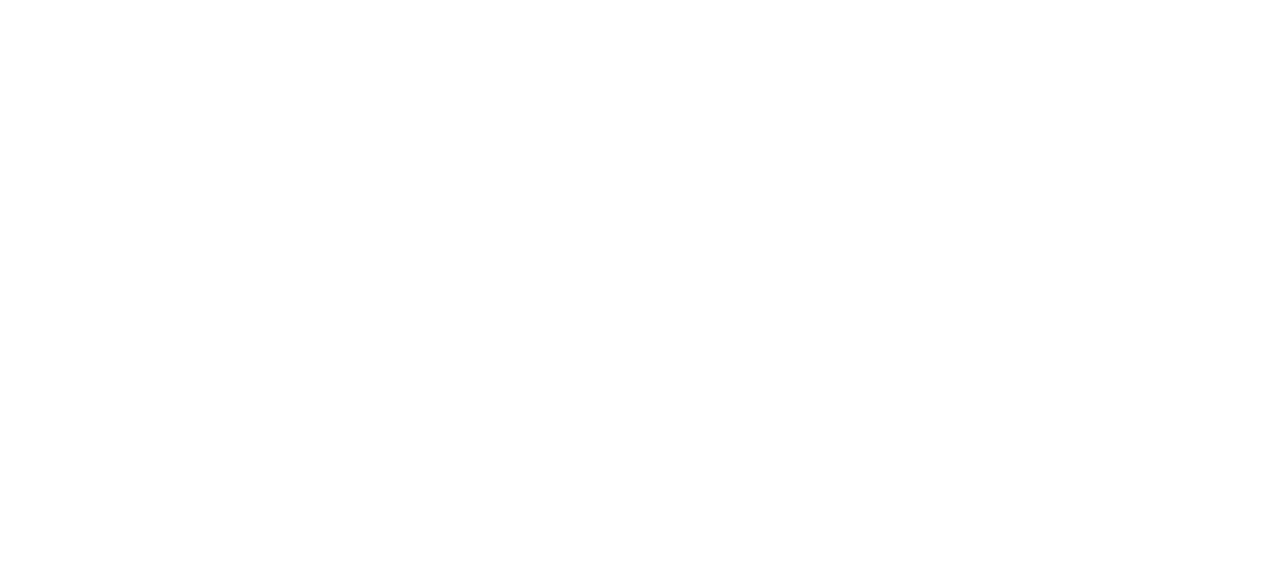 scroll, scrollTop: 0, scrollLeft: 0, axis: both 